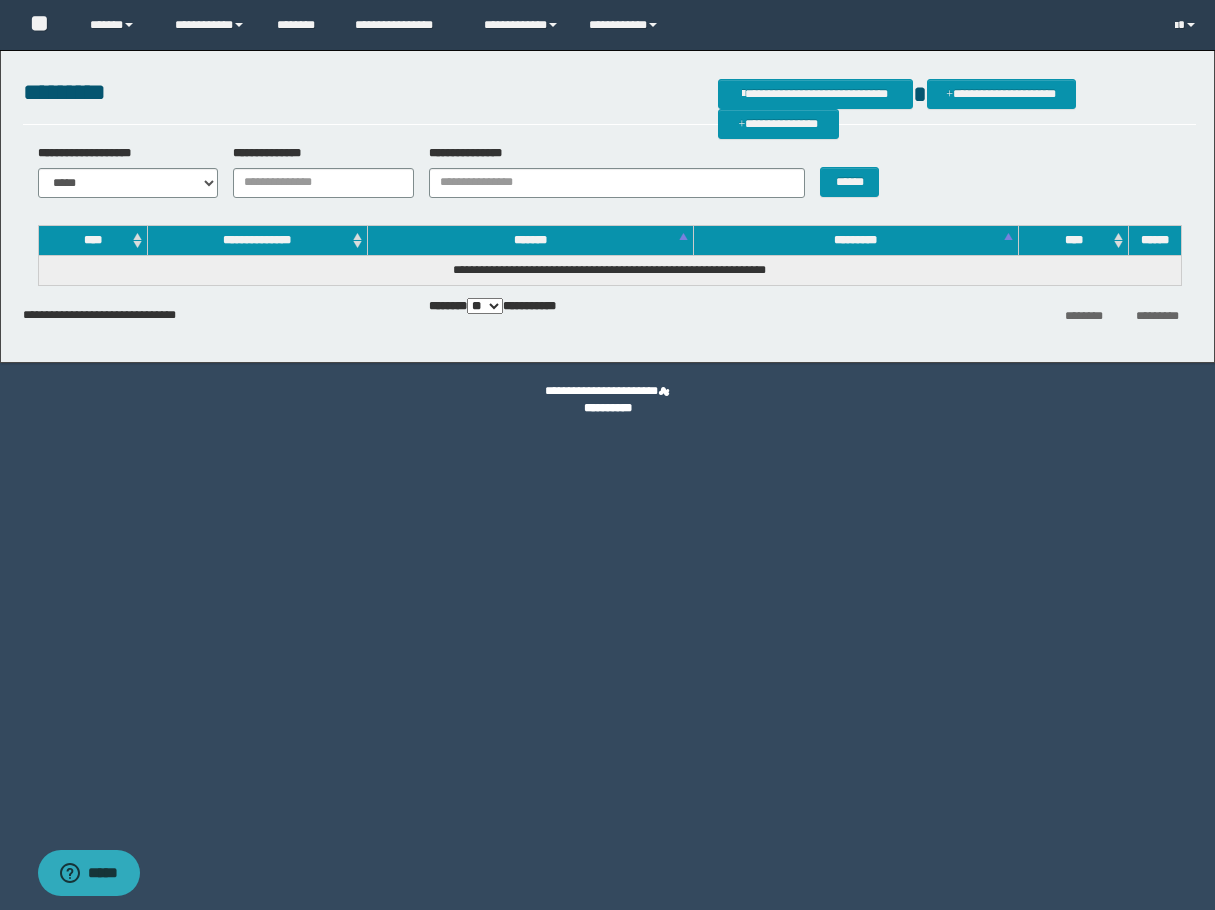 scroll, scrollTop: 0, scrollLeft: 0, axis: both 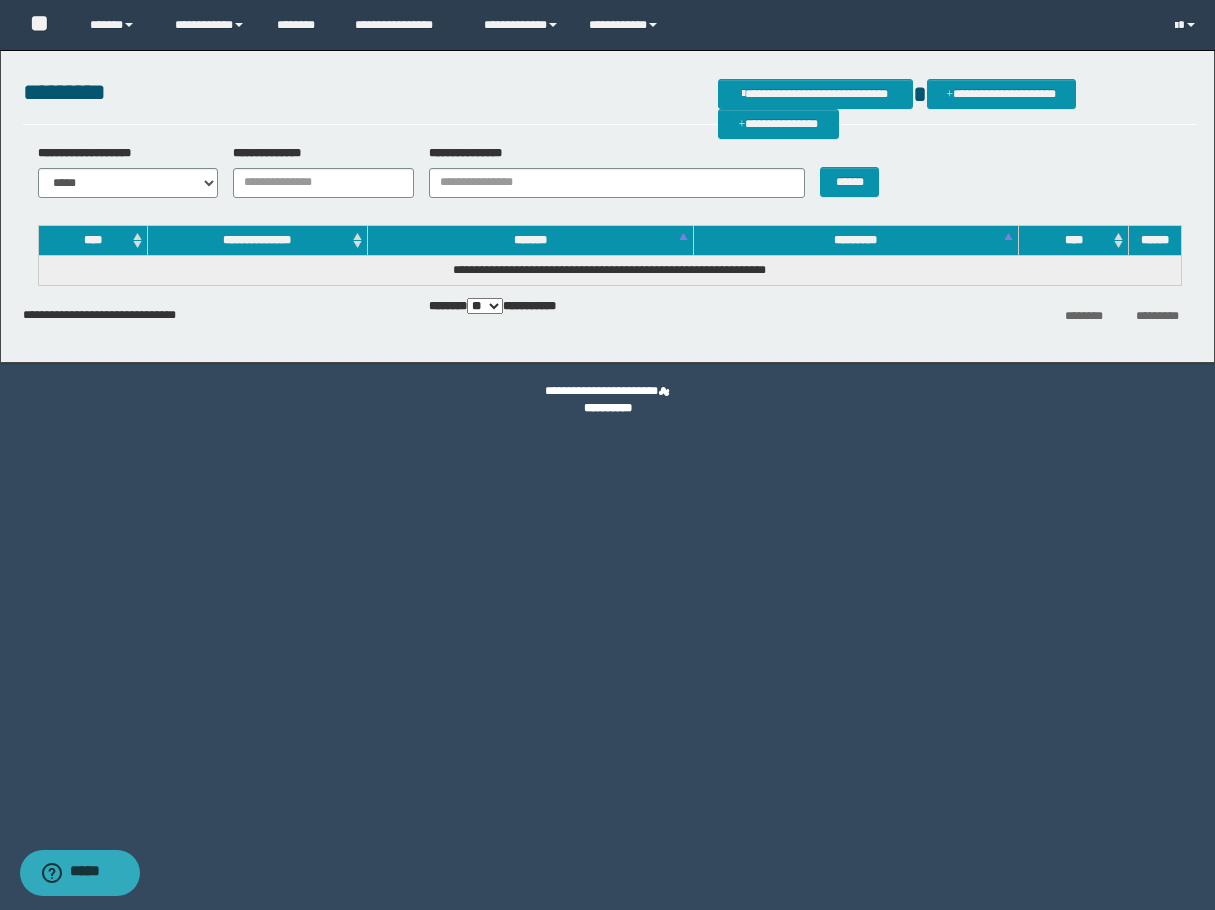 drag, startPoint x: 157, startPoint y: 132, endPoint x: 164, endPoint y: 142, distance: 12.206555 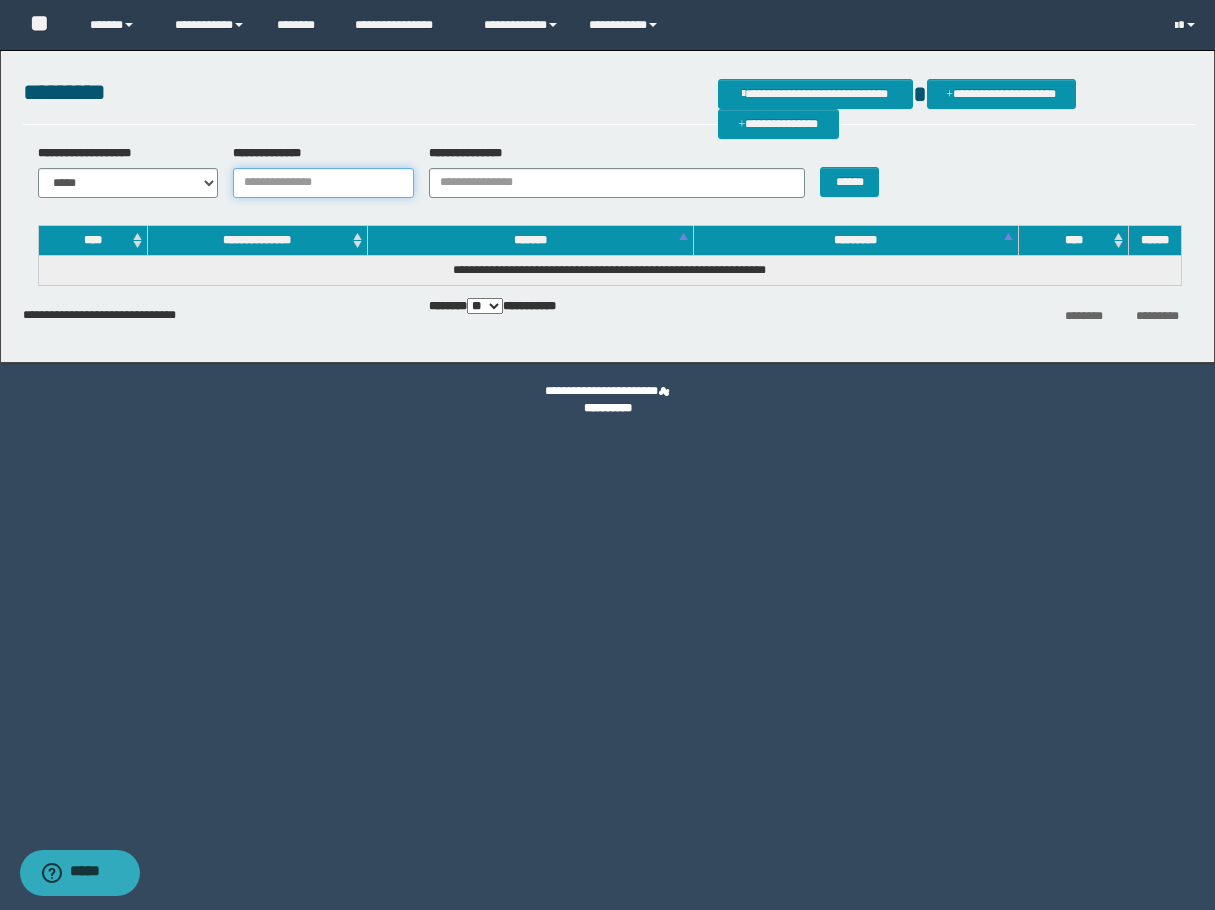 click on "**********" at bounding box center [323, 183] 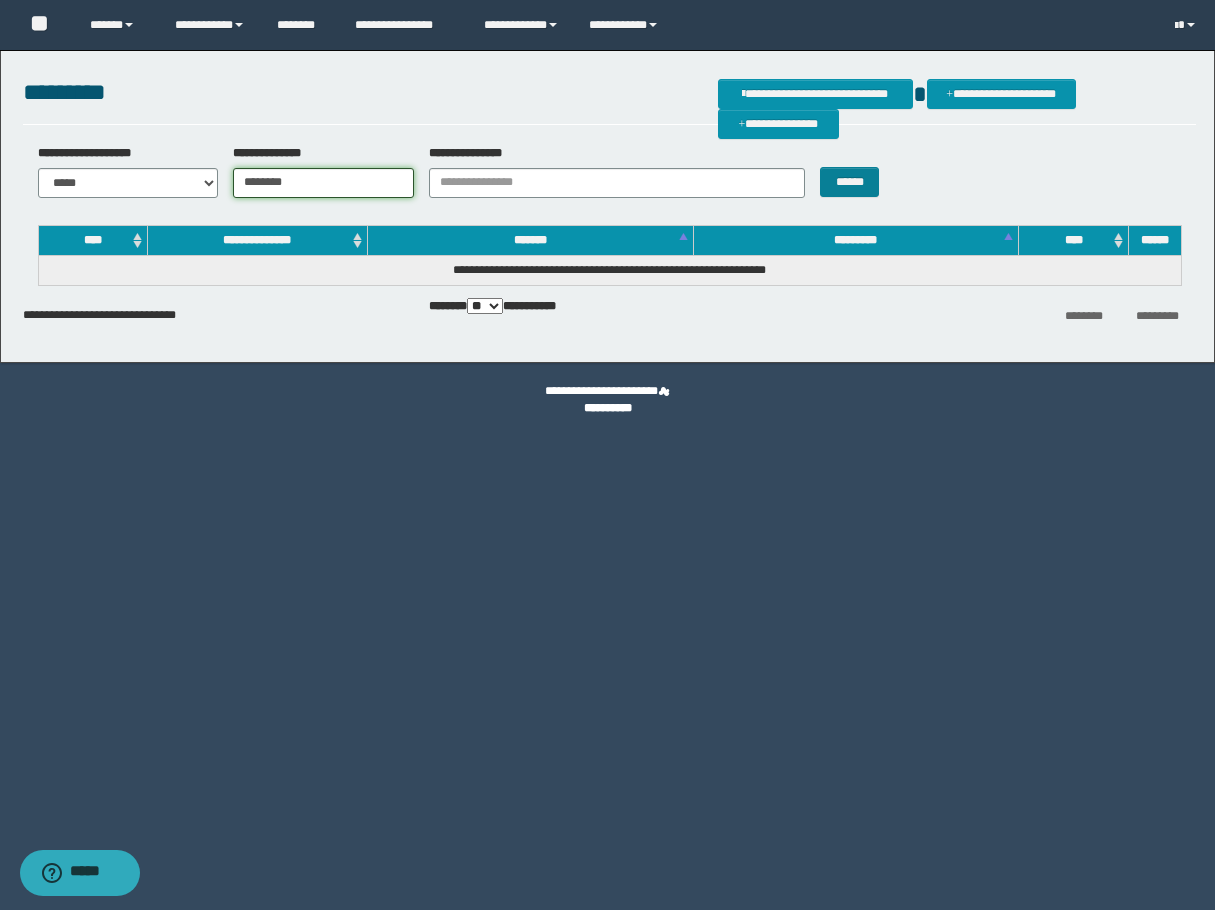 type on "********" 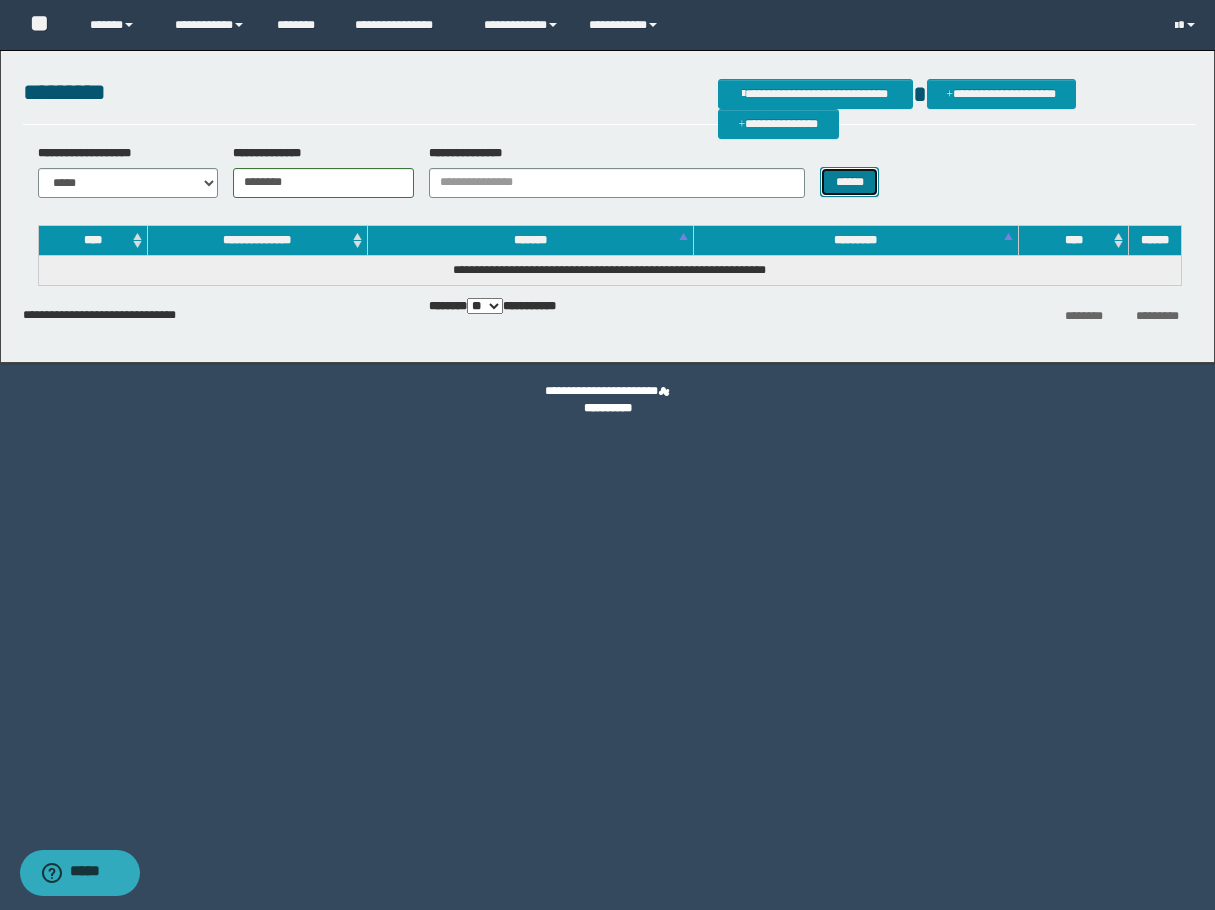 click on "******" at bounding box center (849, 182) 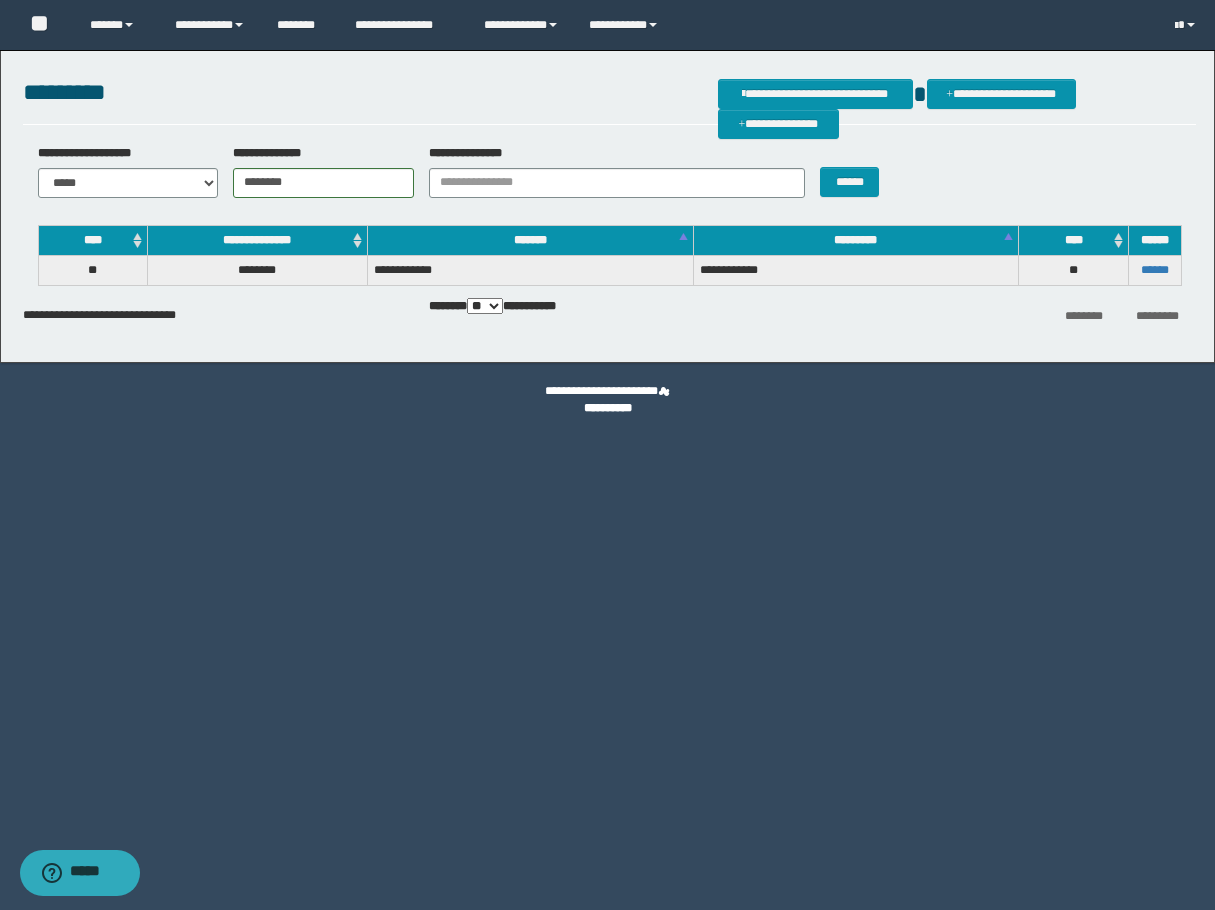 click on "******" at bounding box center (1154, 270) 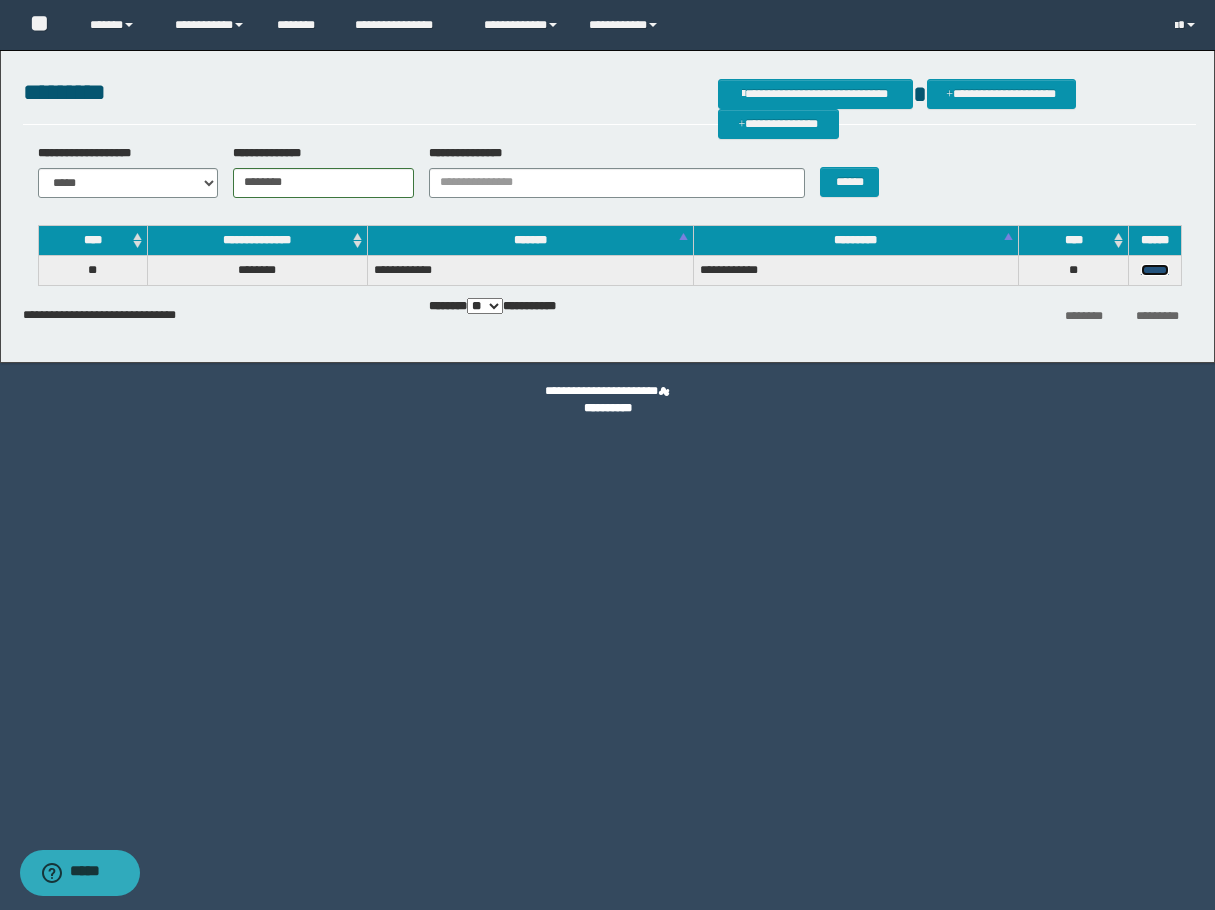 click on "******" at bounding box center [1155, 270] 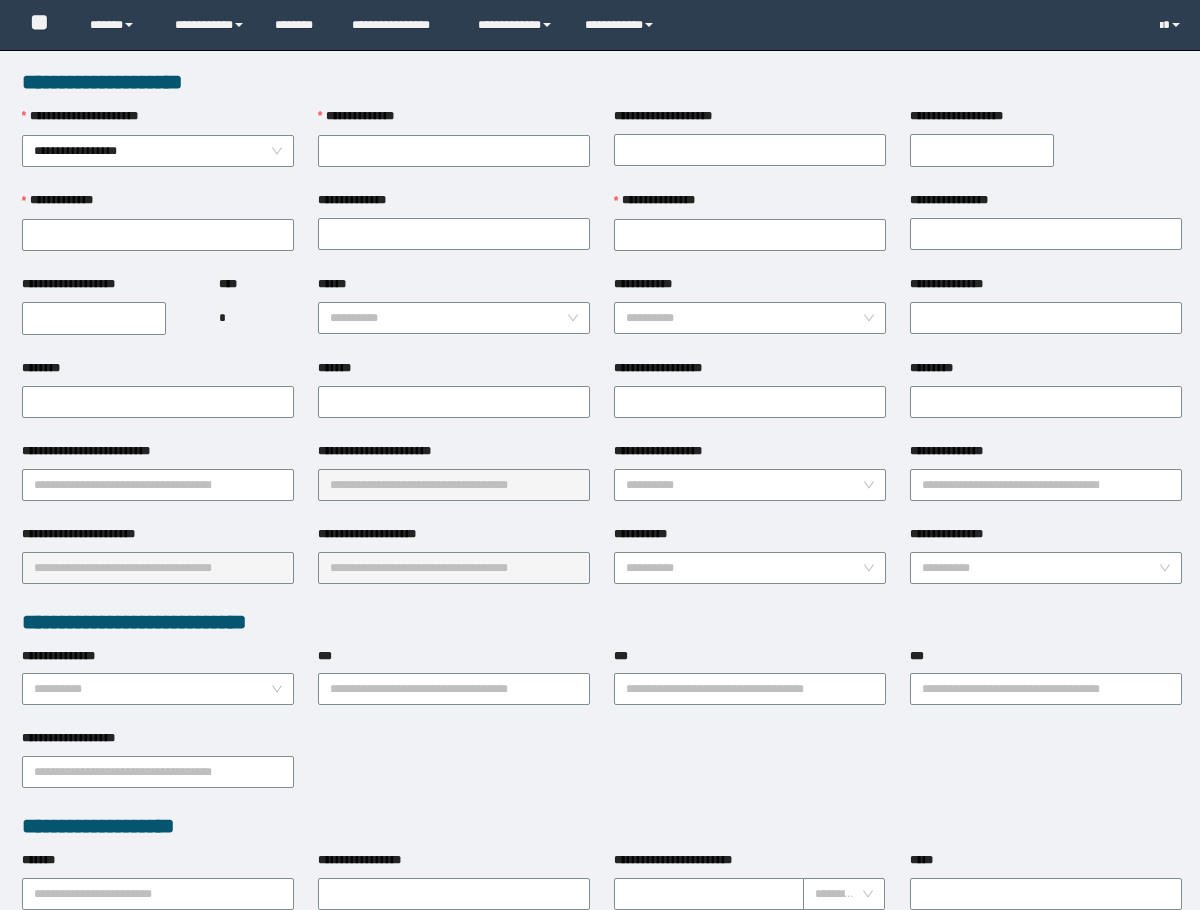 scroll, scrollTop: 0, scrollLeft: 0, axis: both 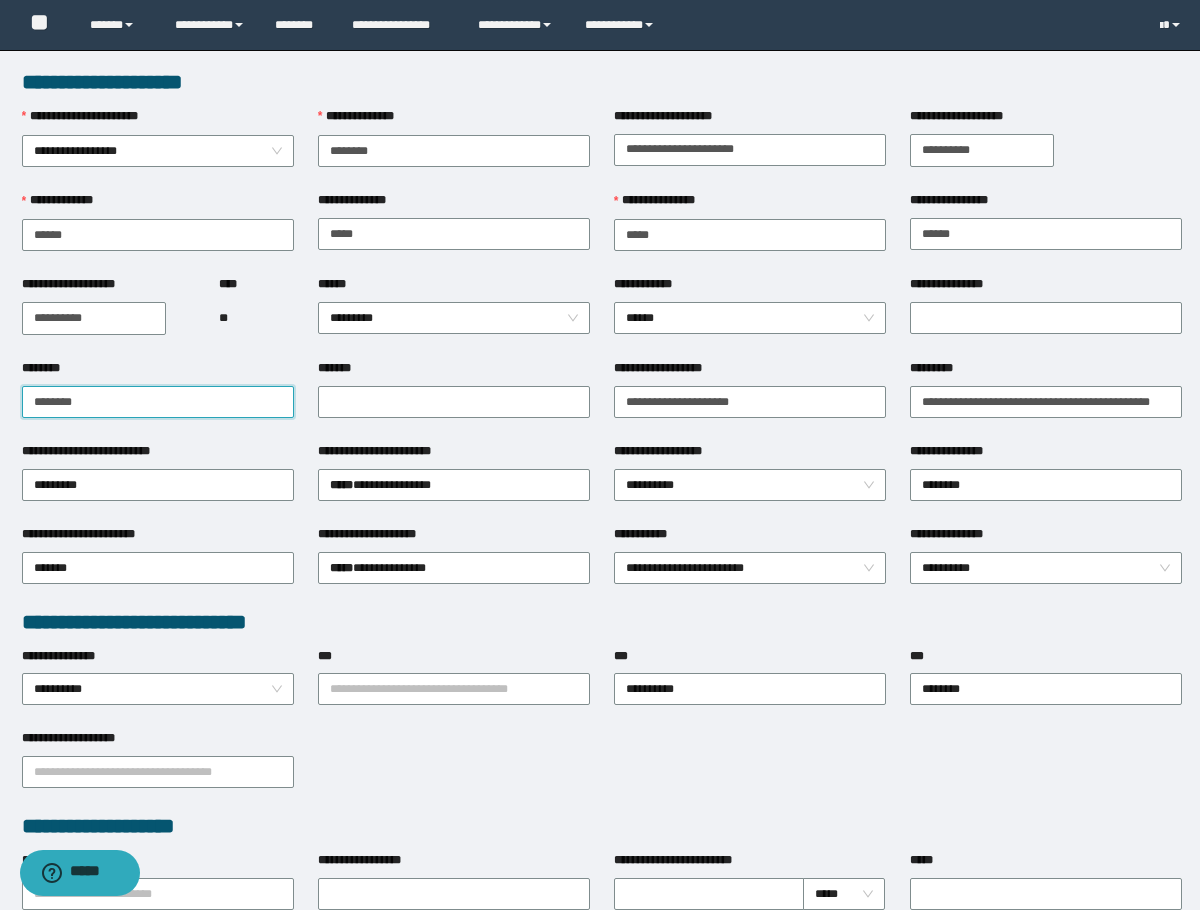 drag, startPoint x: 125, startPoint y: 400, endPoint x: 9, endPoint y: 404, distance: 116.06895 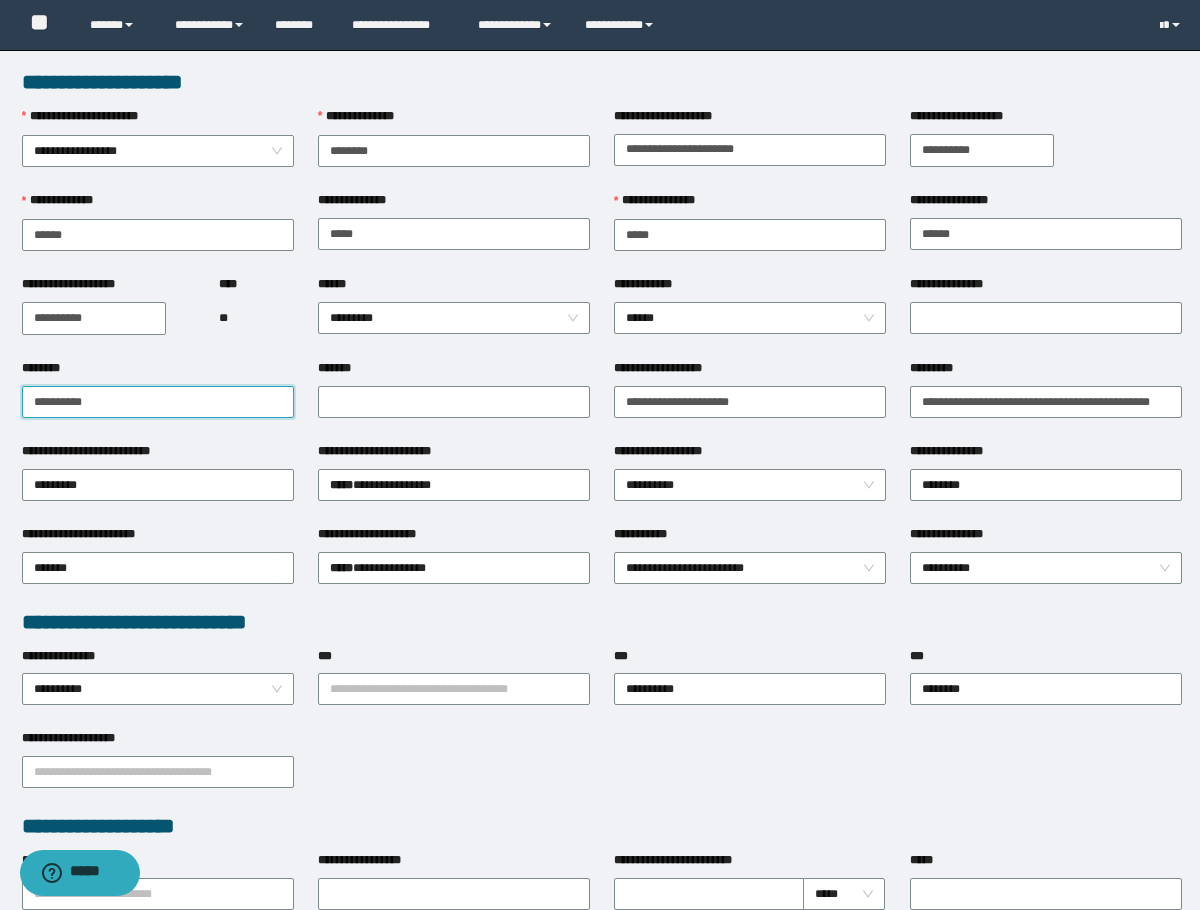 drag, startPoint x: 112, startPoint y: 408, endPoint x: -1, endPoint y: 402, distance: 113.15918 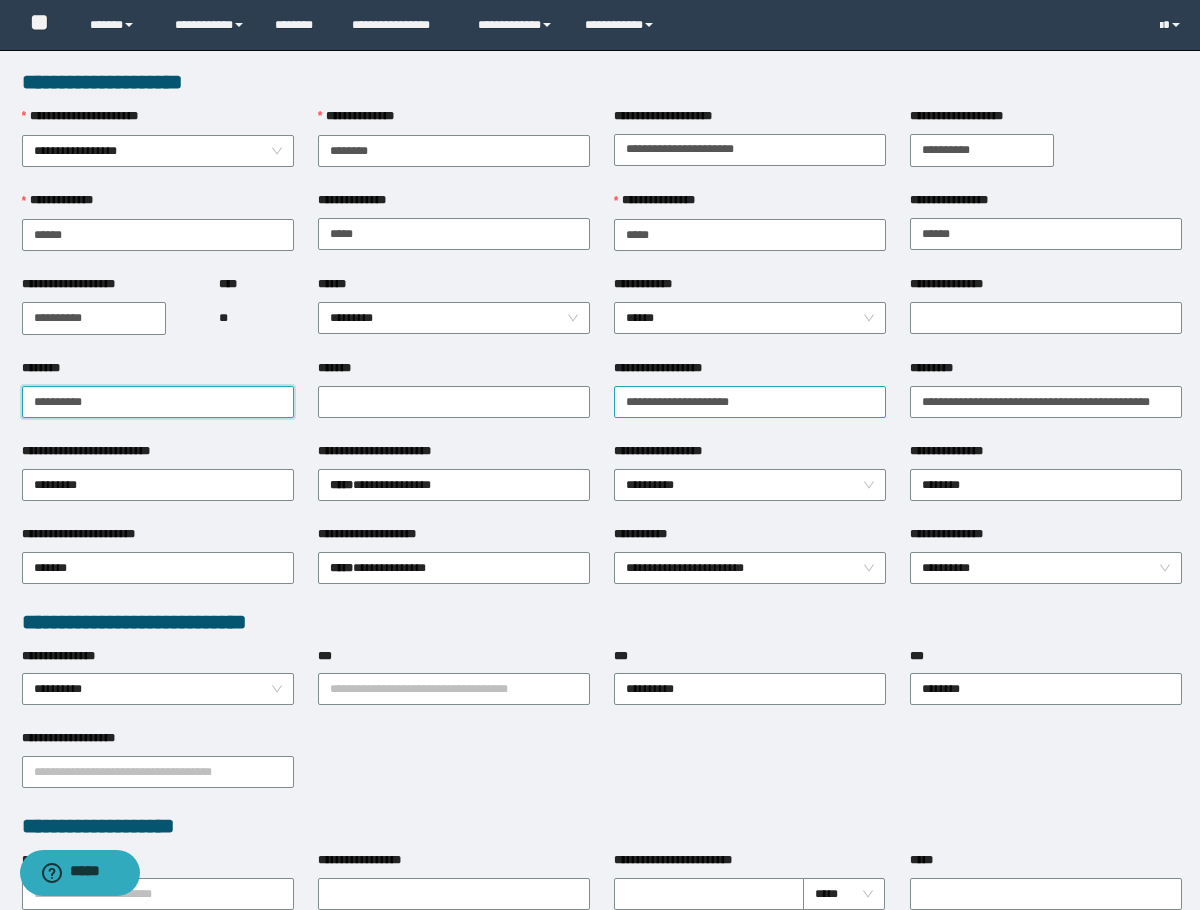 type on "**********" 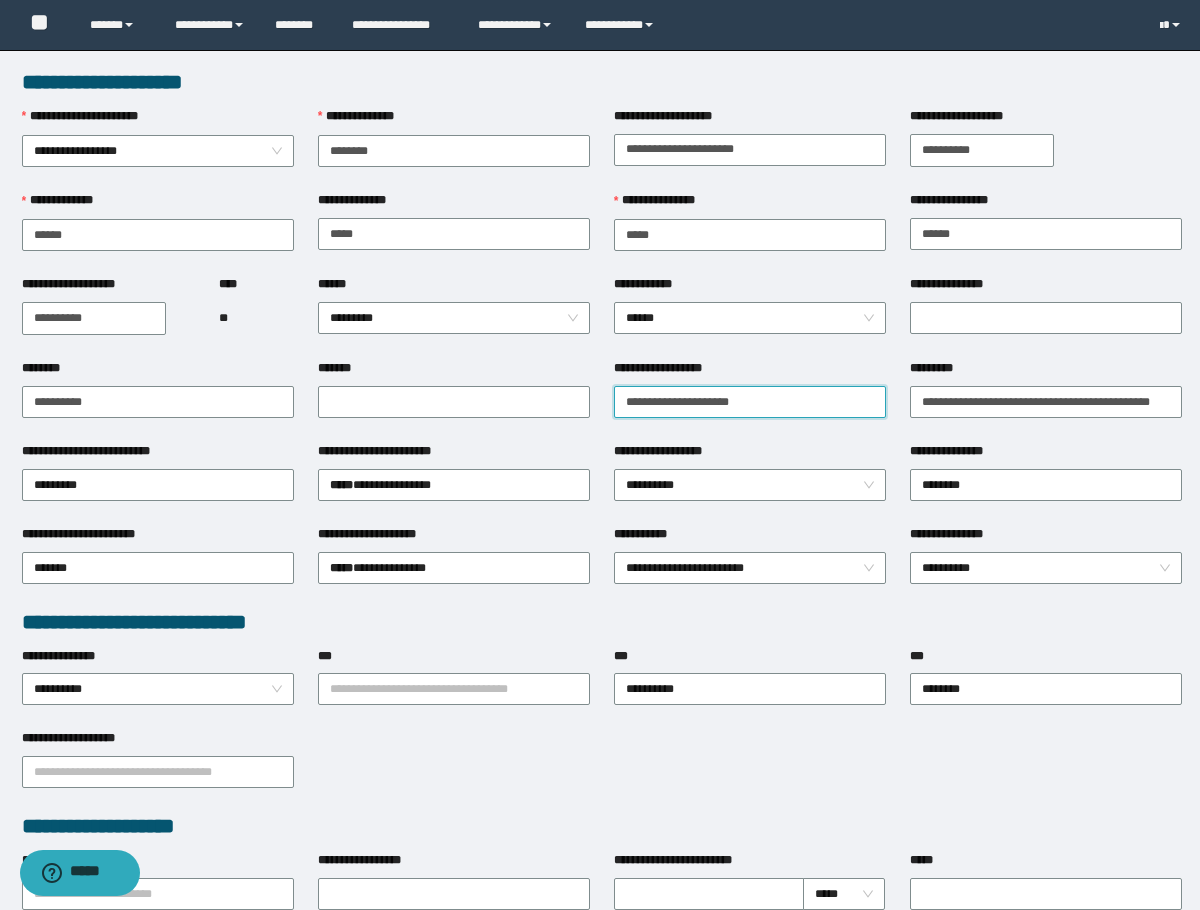 click on "**********" at bounding box center [750, 402] 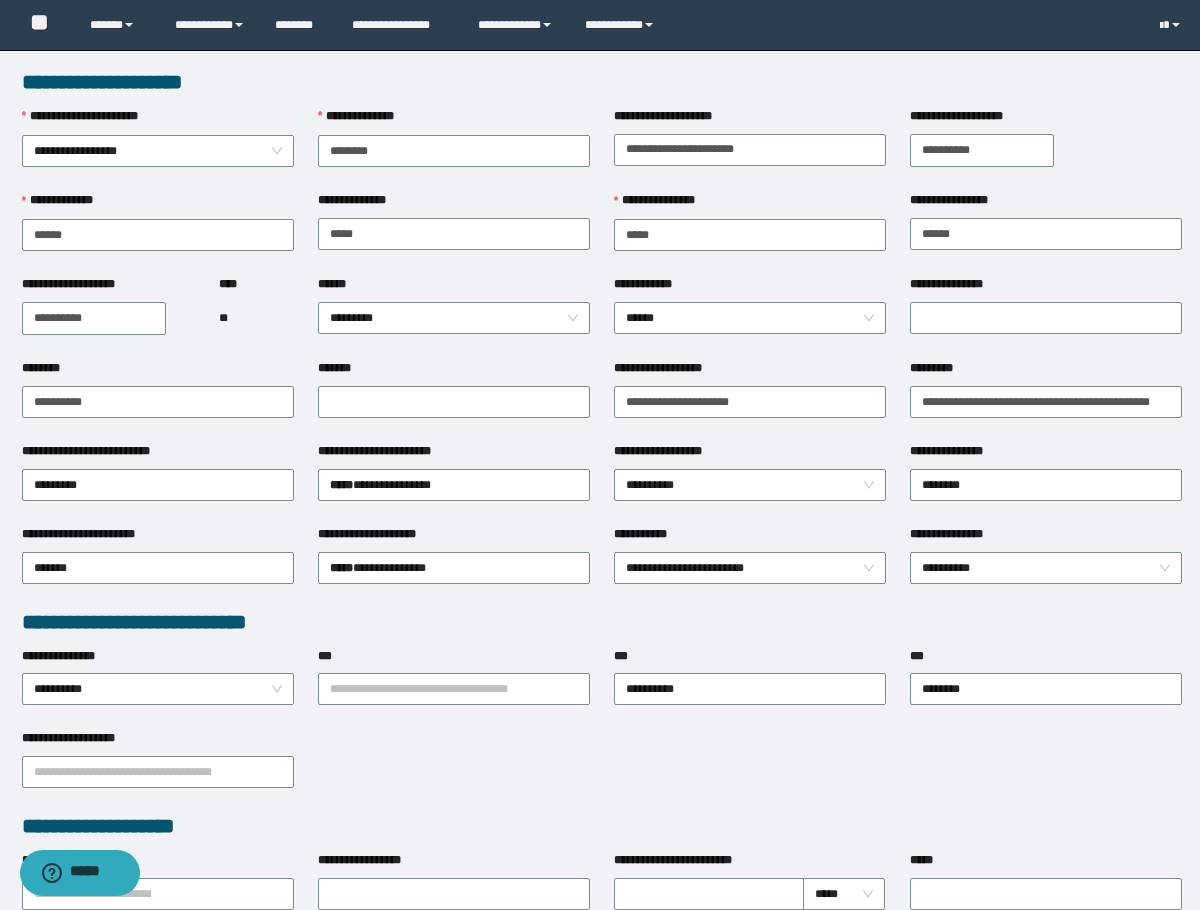 click on "*******" at bounding box center (454, 400) 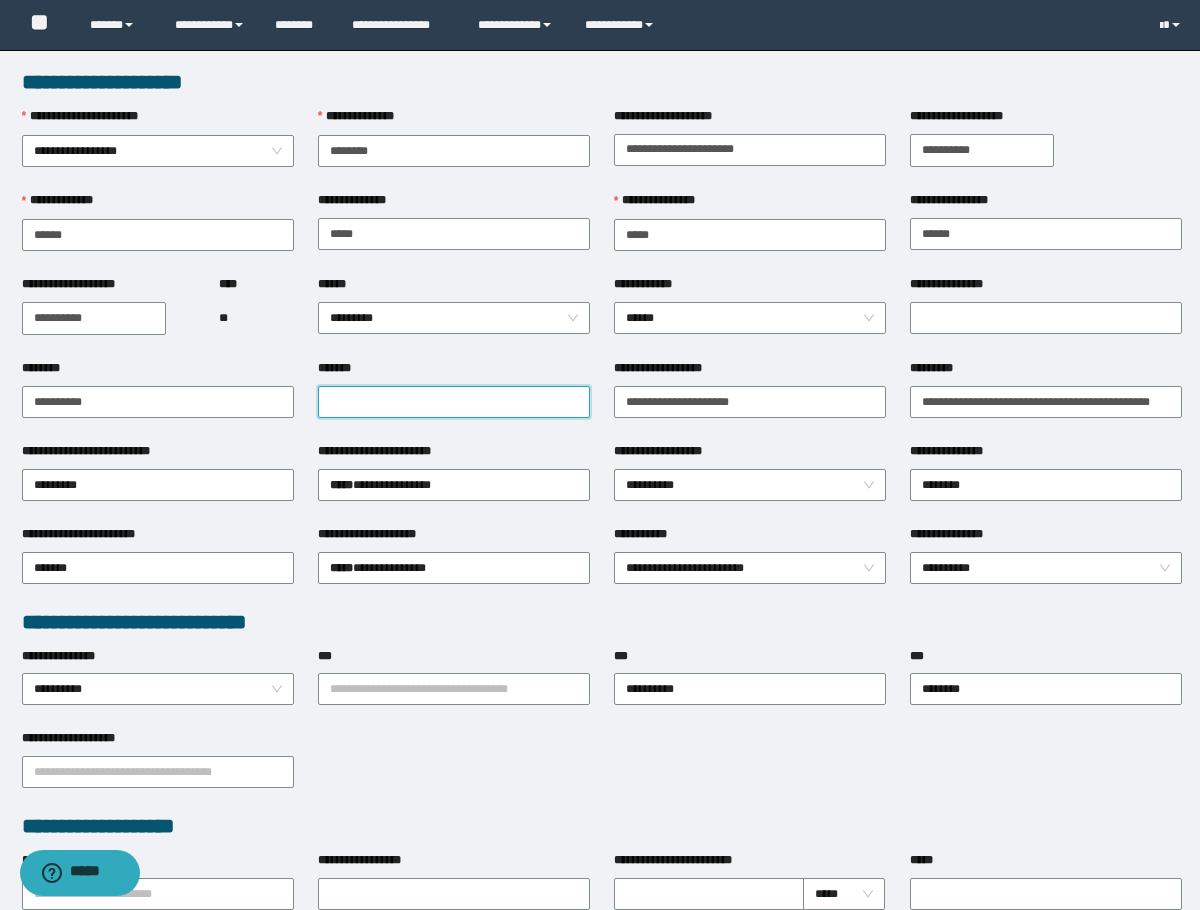 click on "*******" at bounding box center [454, 402] 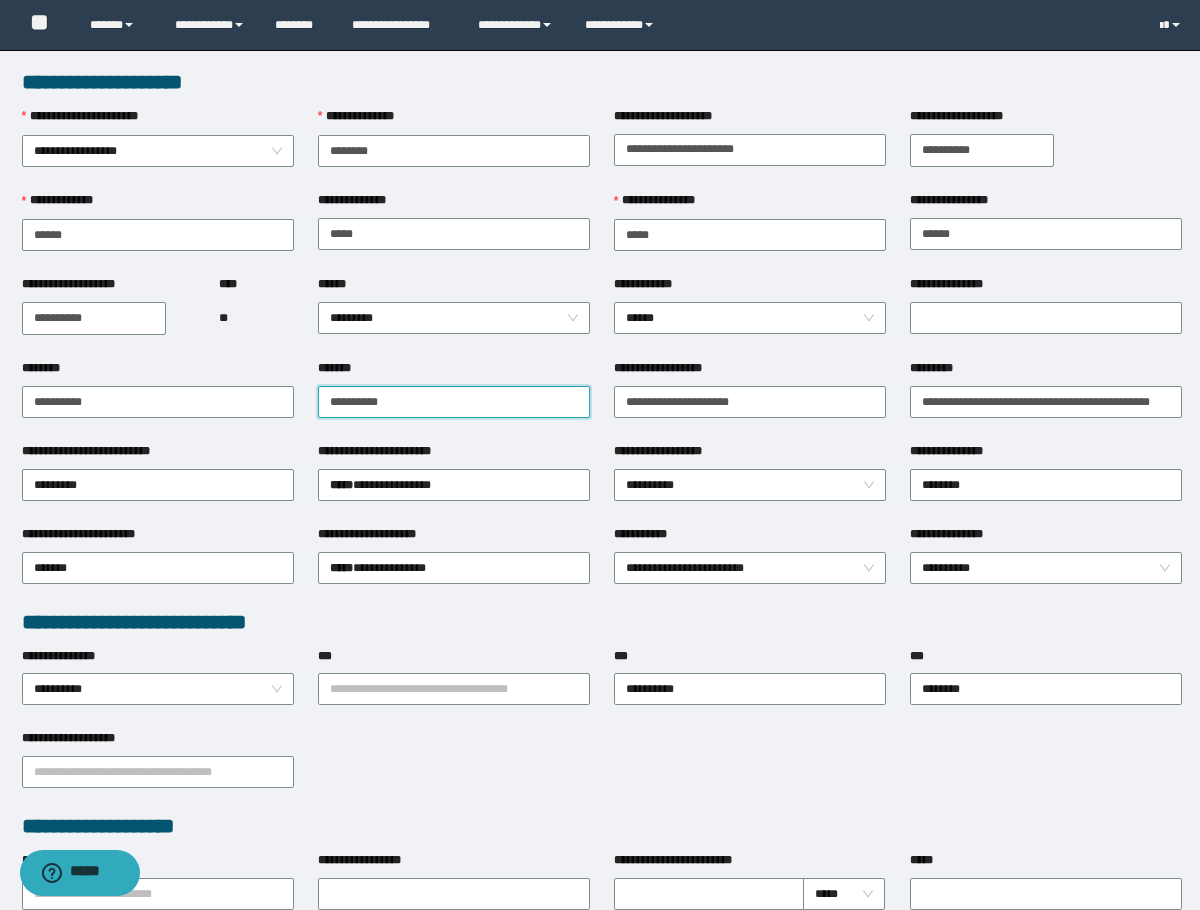 type on "**********" 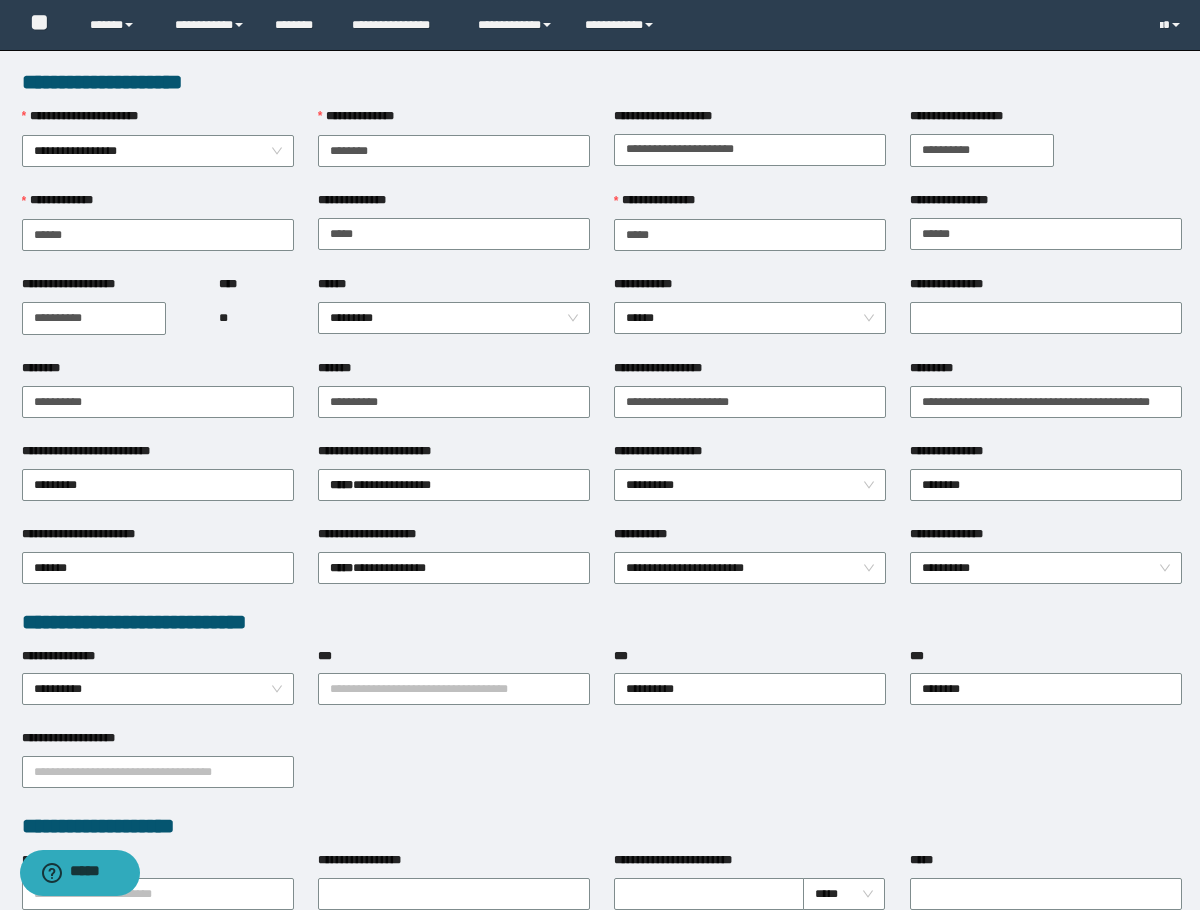 click on "****** *********" at bounding box center [454, 317] 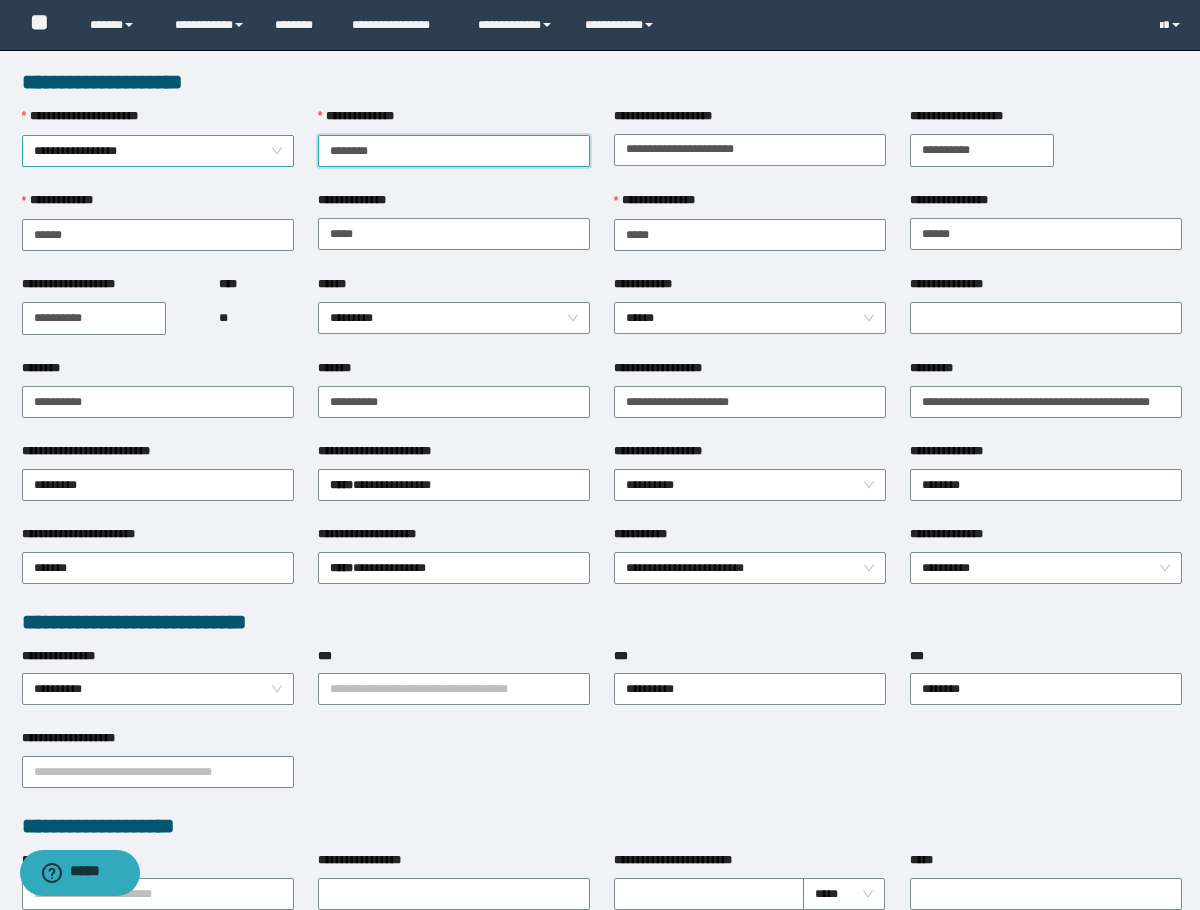 drag, startPoint x: 383, startPoint y: 143, endPoint x: 196, endPoint y: 153, distance: 187.26718 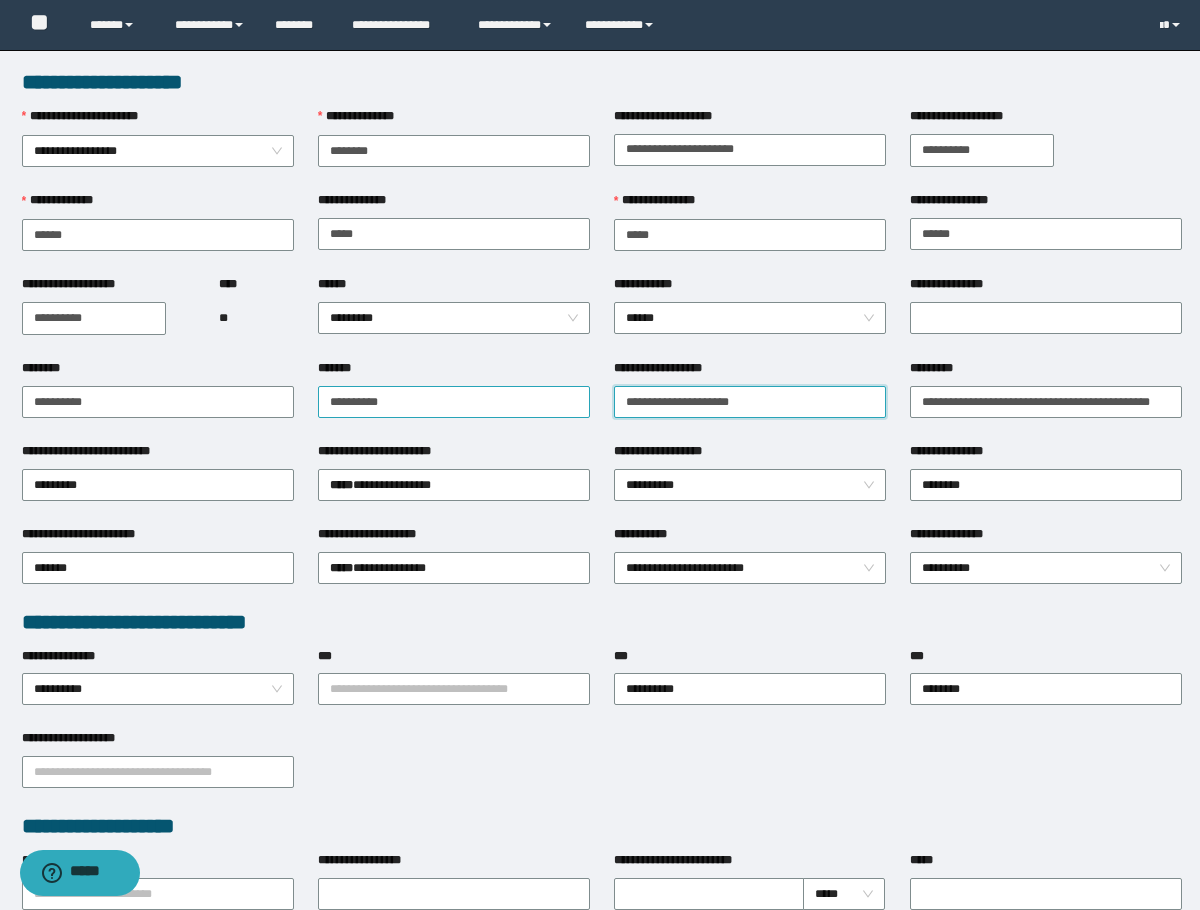 drag, startPoint x: 787, startPoint y: 402, endPoint x: 444, endPoint y: 406, distance: 343.02332 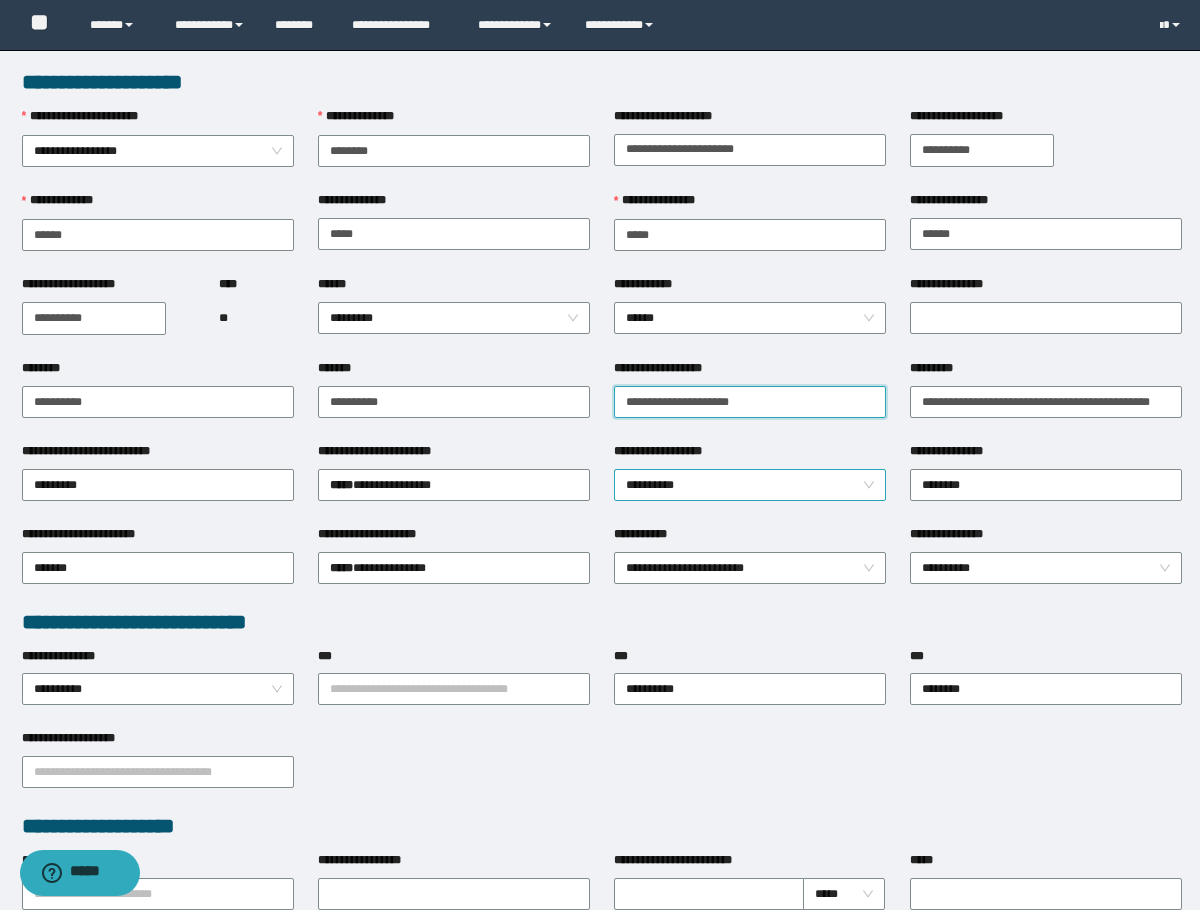 click on "**********" at bounding box center [750, 485] 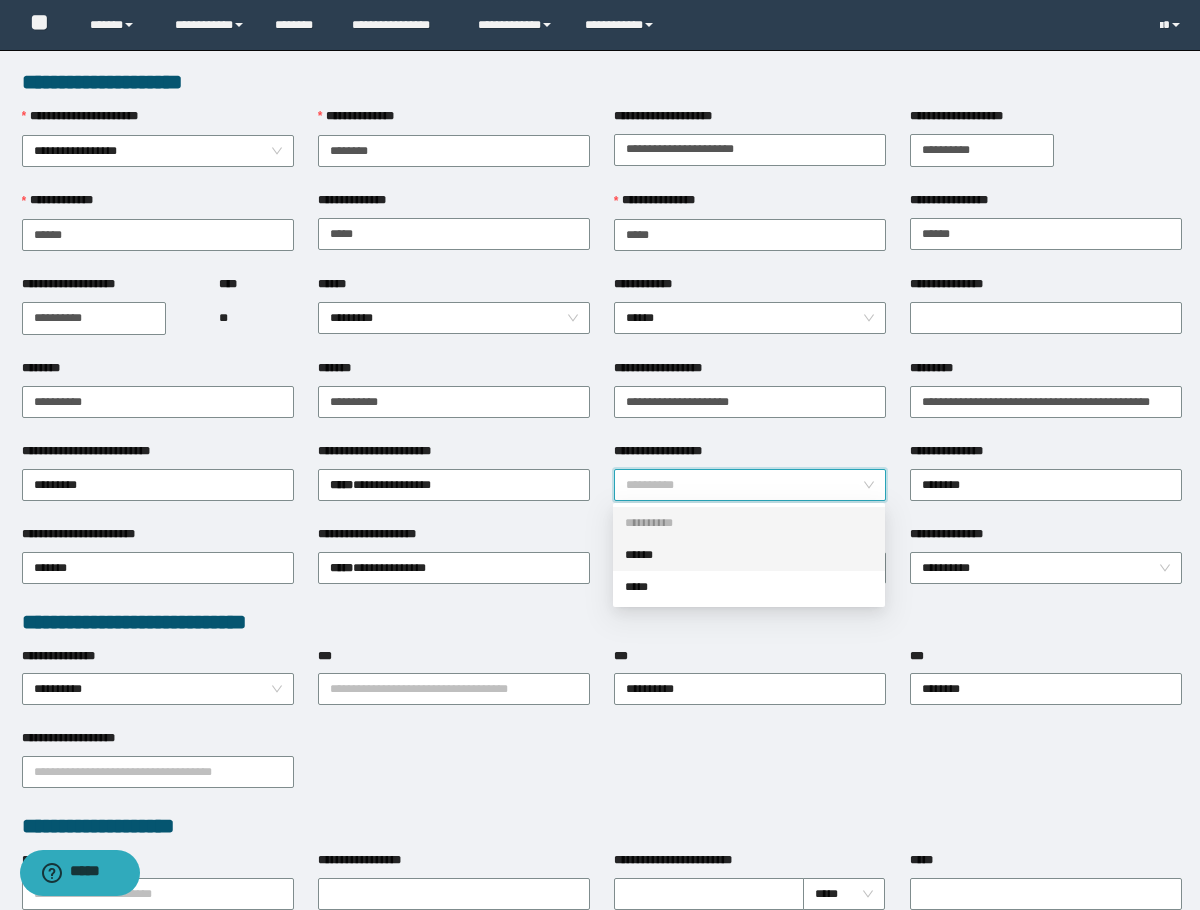 click on "******" at bounding box center (749, 555) 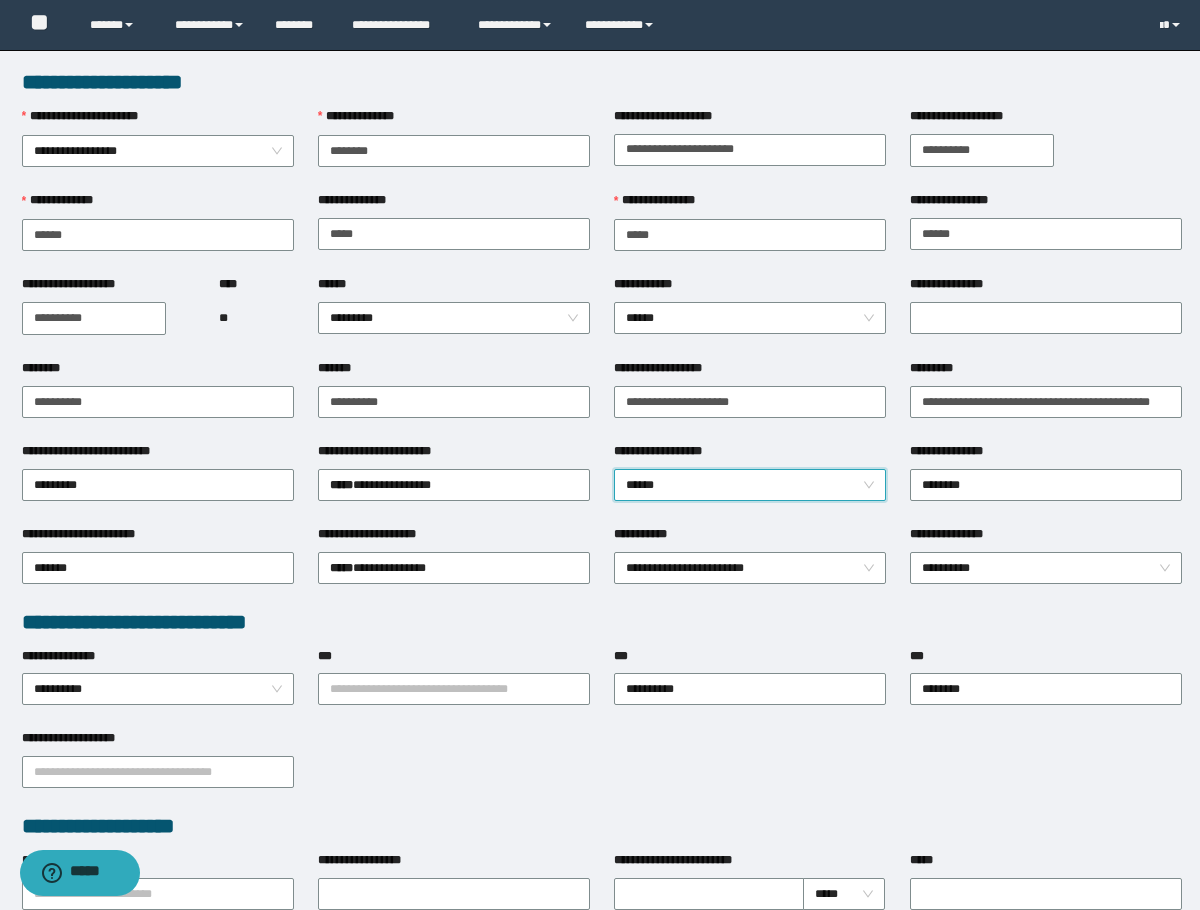 click on "**********" at bounding box center [454, 538] 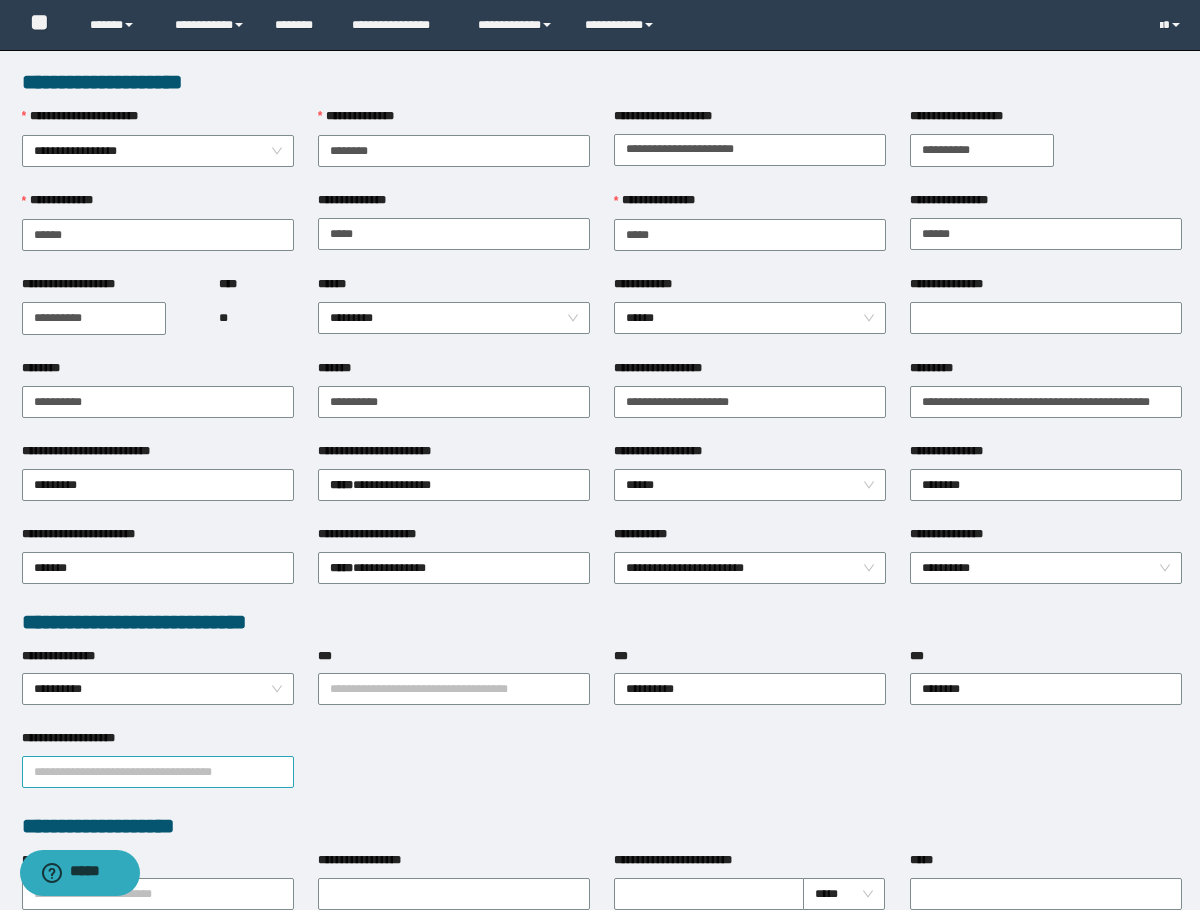 click on "**********" at bounding box center (158, 772) 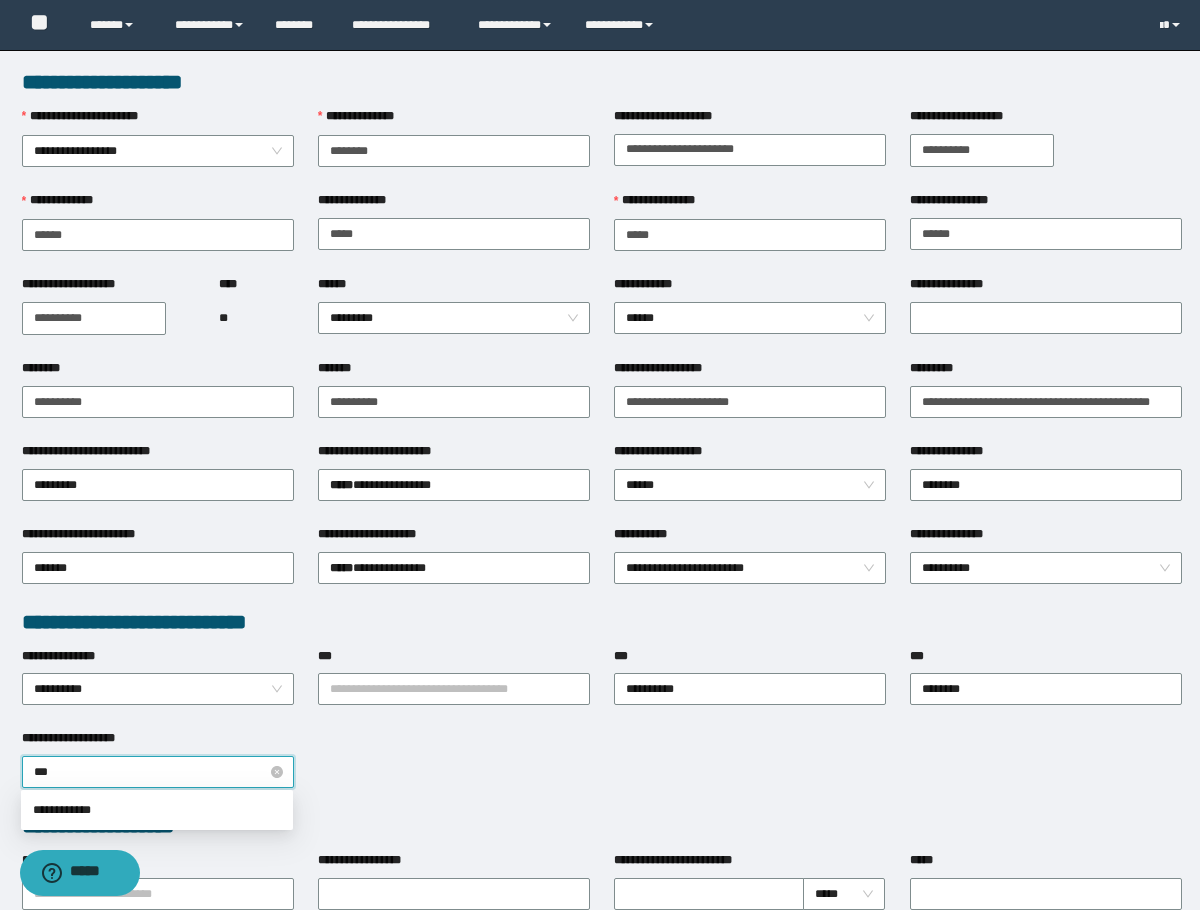 type on "****" 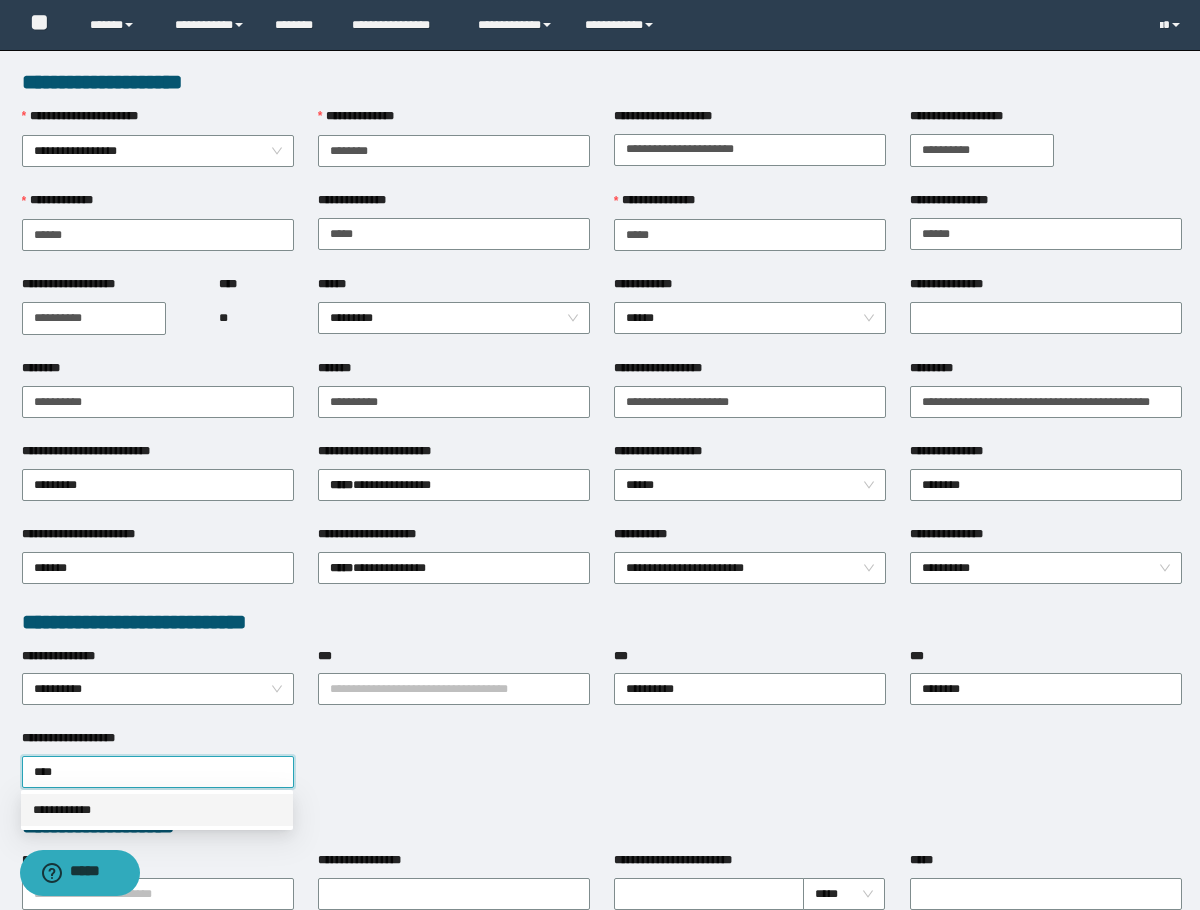 click on "**********" at bounding box center (157, 810) 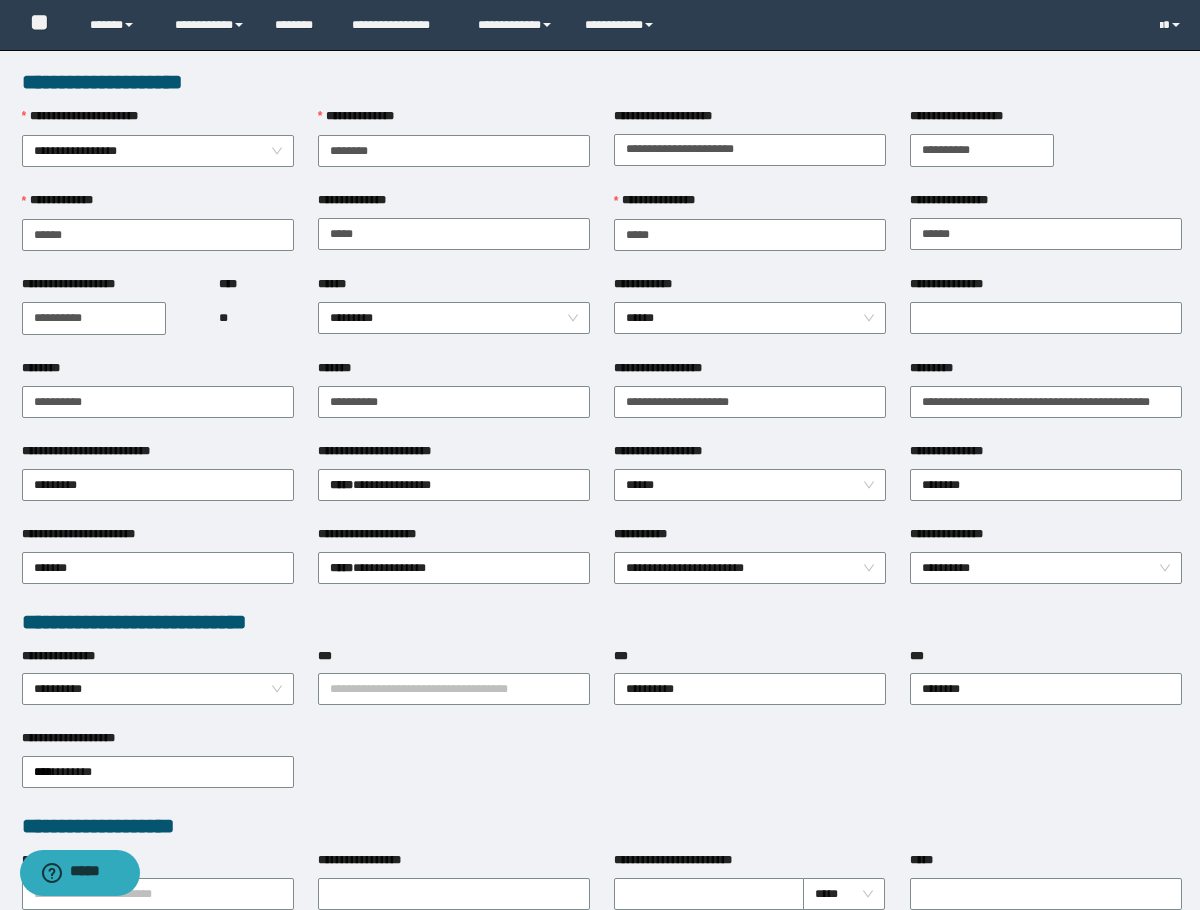 click on "**********" at bounding box center (602, 770) 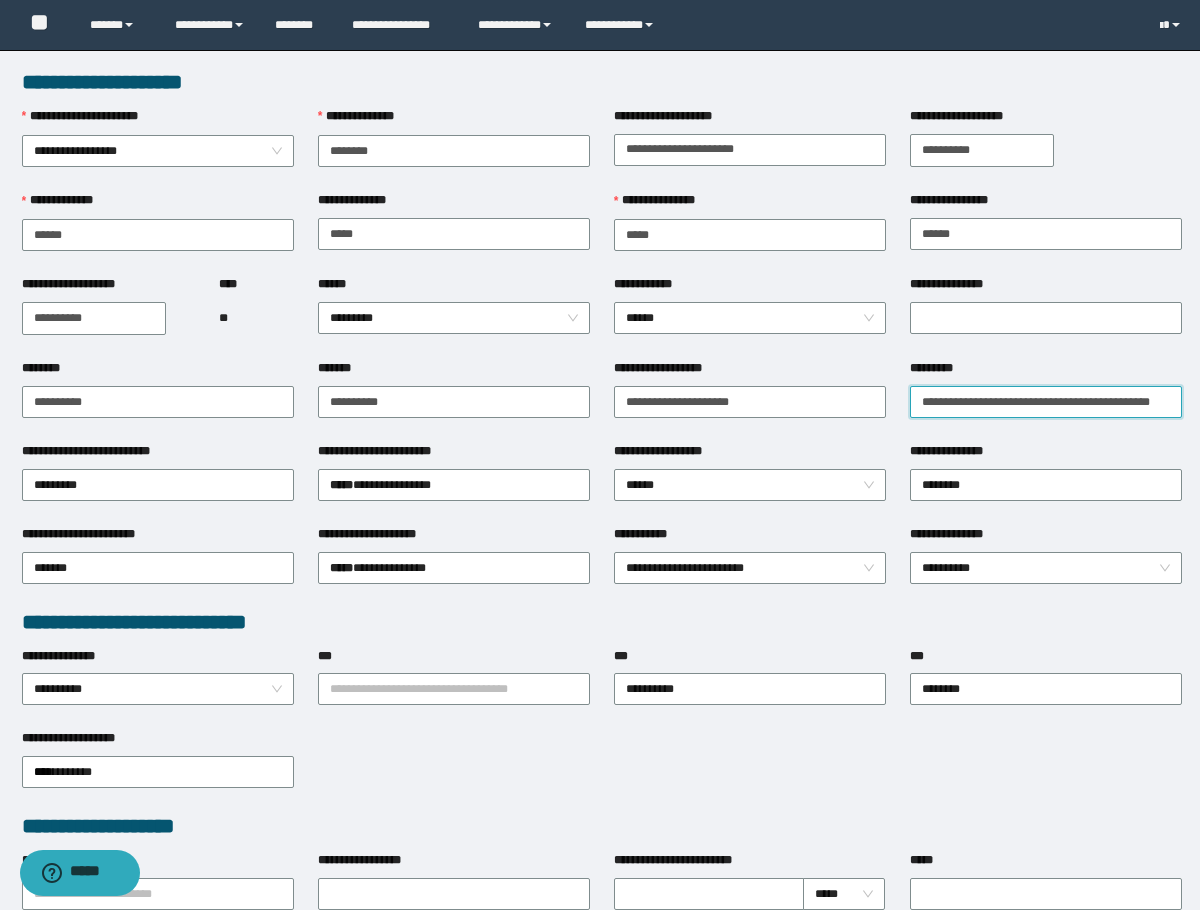 drag, startPoint x: 960, startPoint y: 406, endPoint x: 932, endPoint y: 420, distance: 31.304953 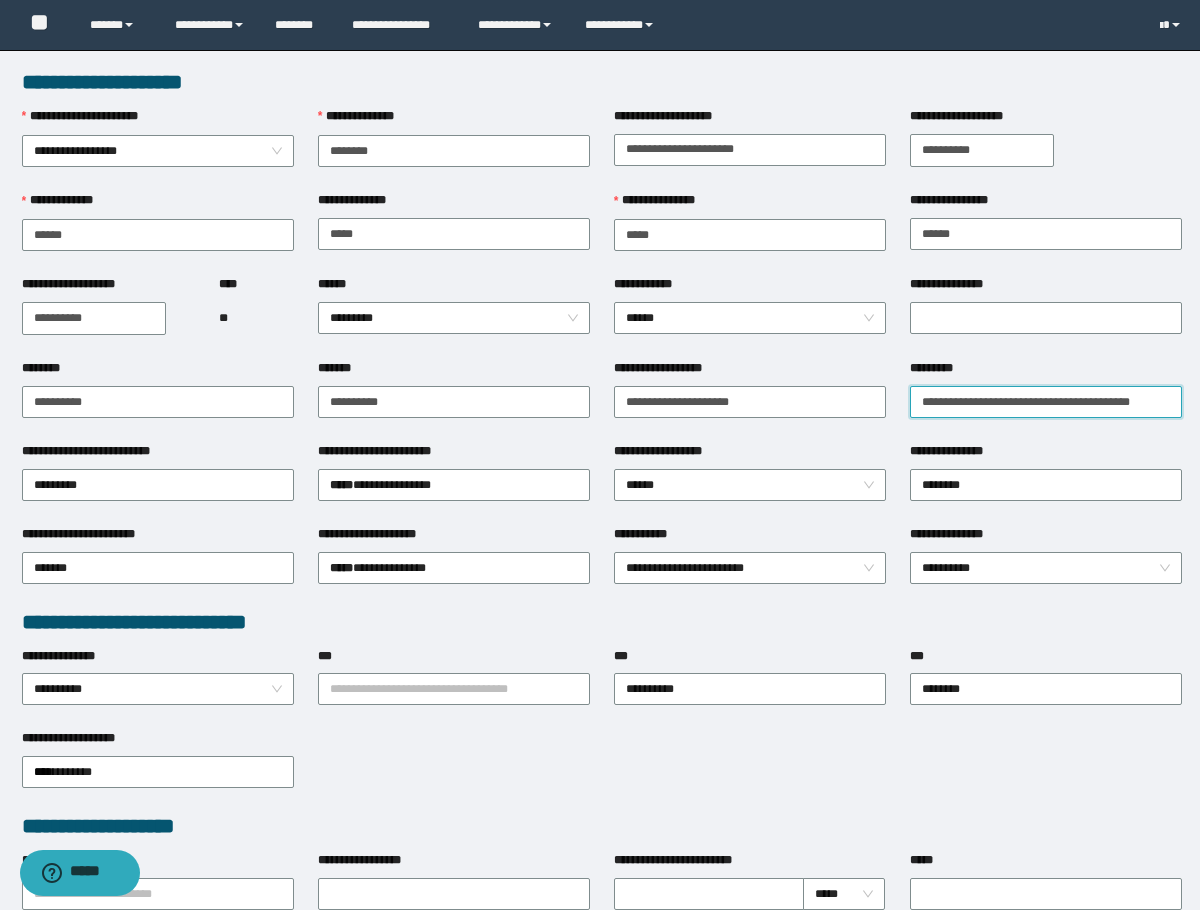 click on "**********" at bounding box center (1046, 402) 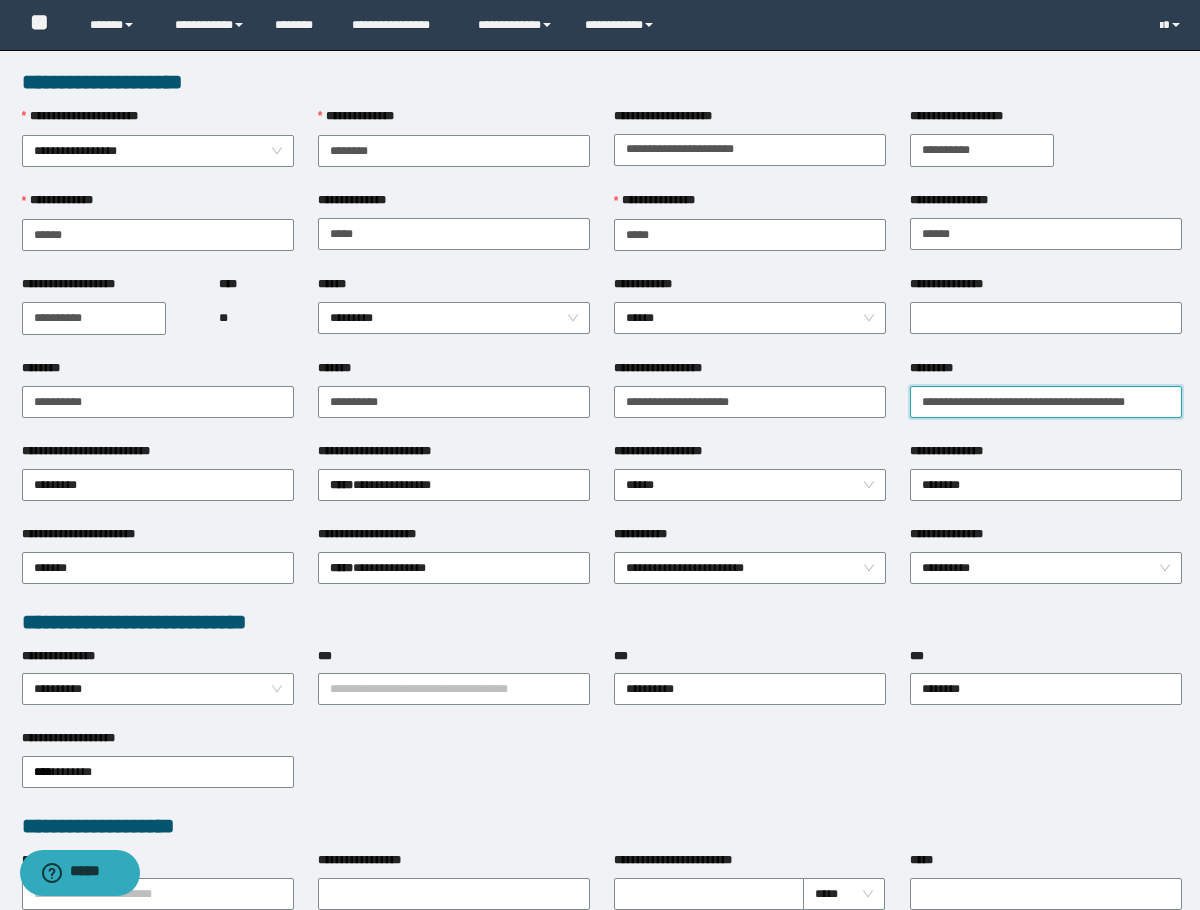 type on "**********" 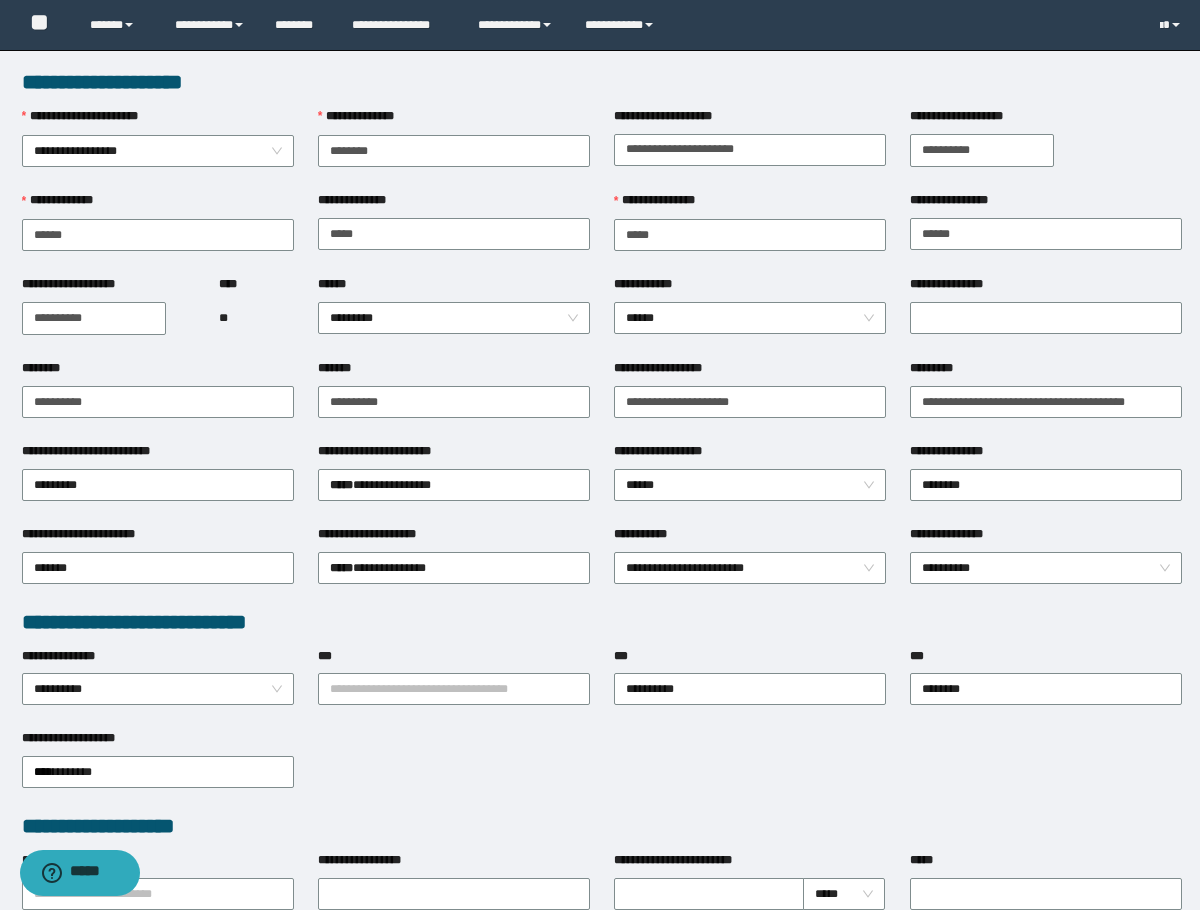 click on "**********" at bounding box center (1046, 400) 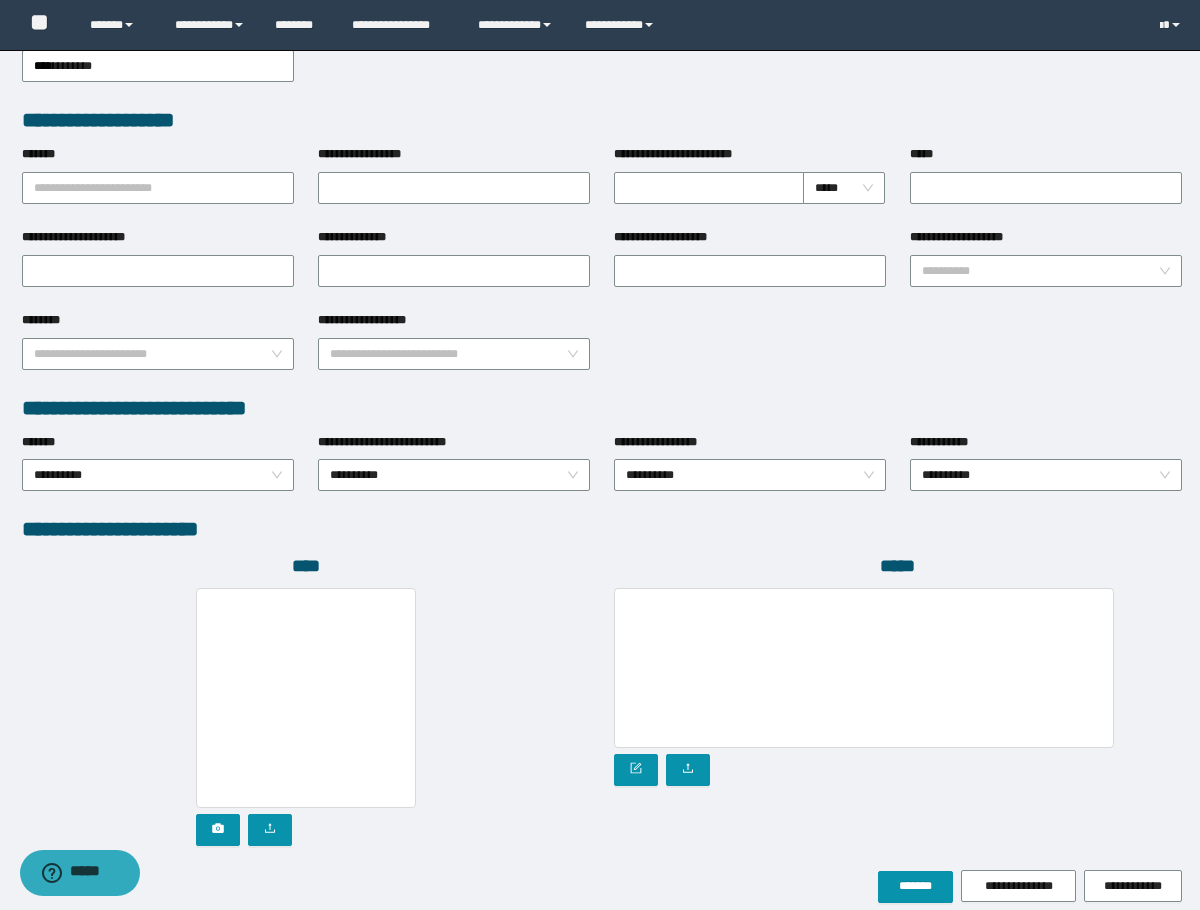 scroll, scrollTop: 793, scrollLeft: 0, axis: vertical 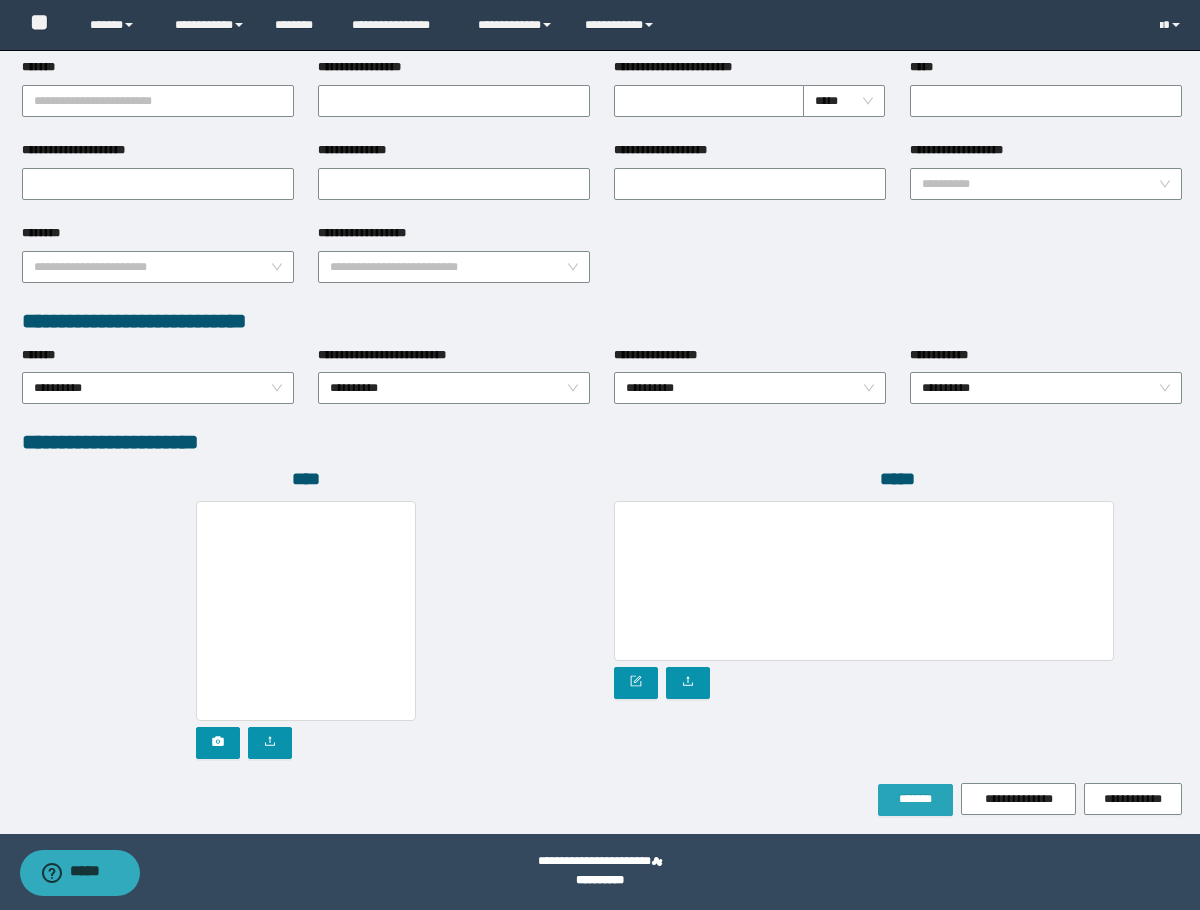 click on "*******" at bounding box center (915, 800) 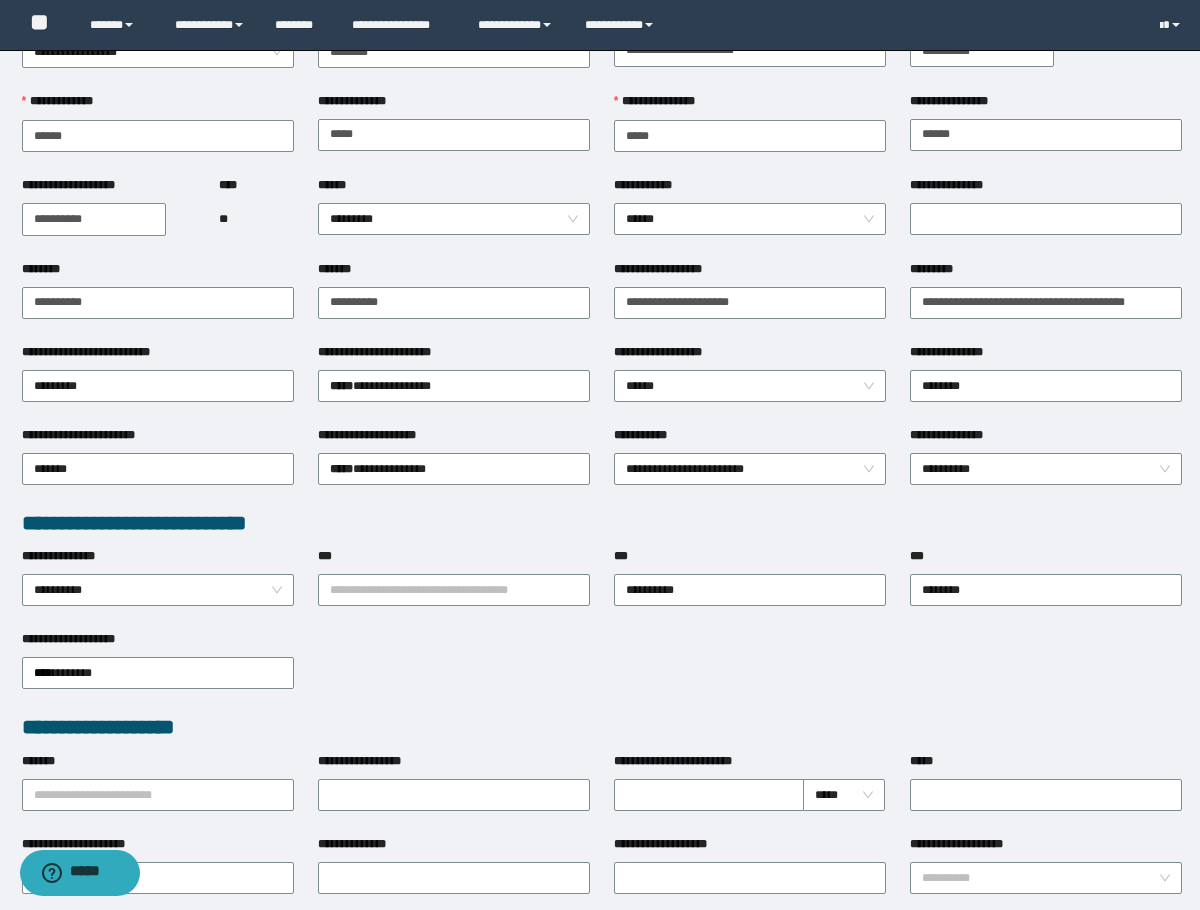 scroll, scrollTop: 0, scrollLeft: 0, axis: both 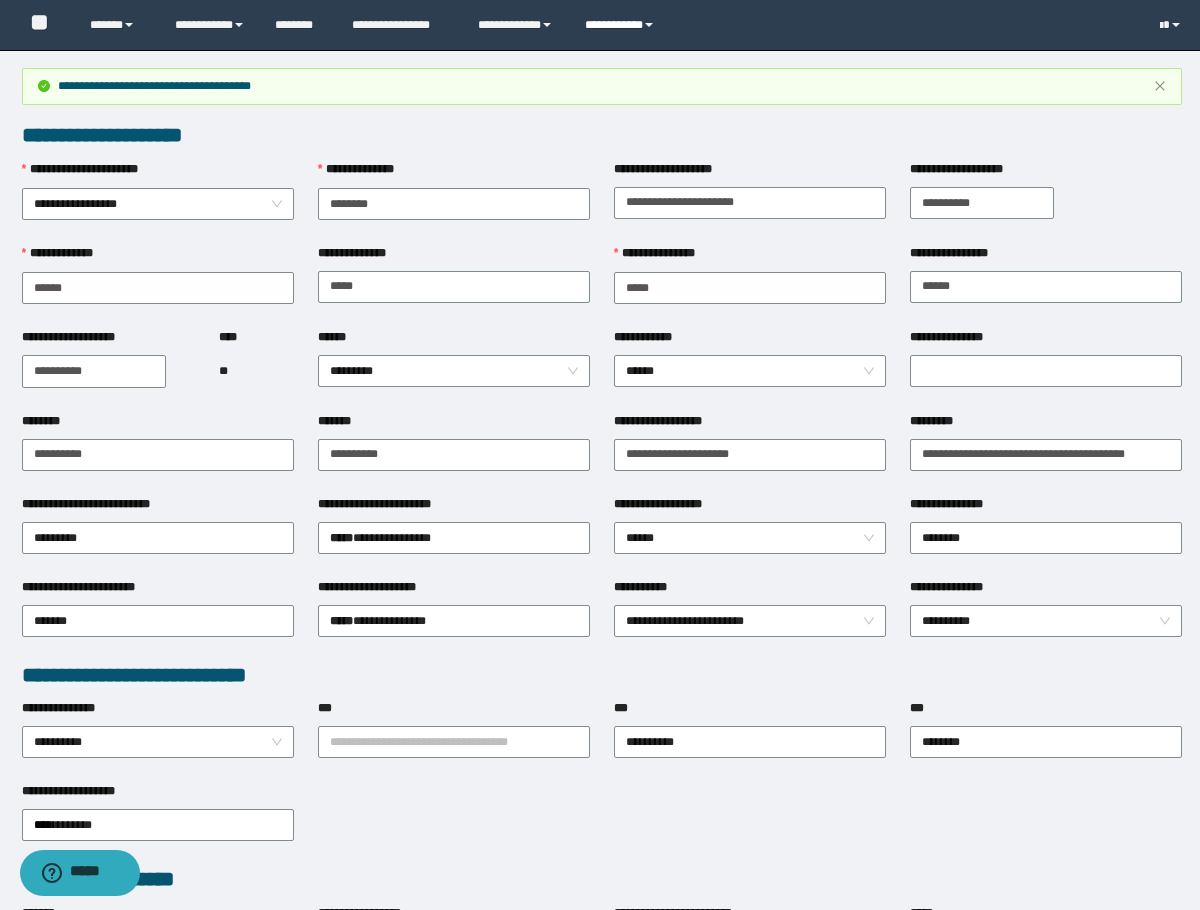 click on "**********" at bounding box center [622, 25] 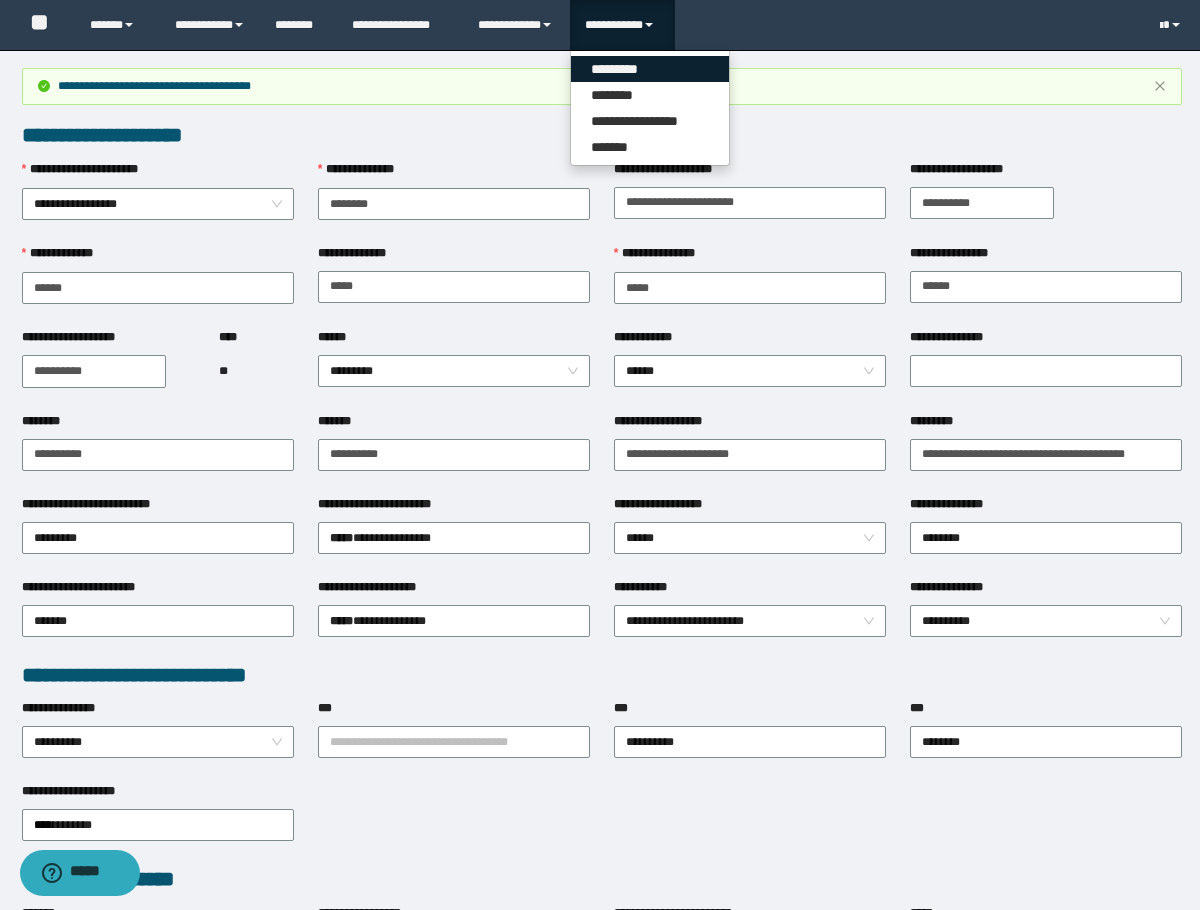 click on "*********" at bounding box center [650, 69] 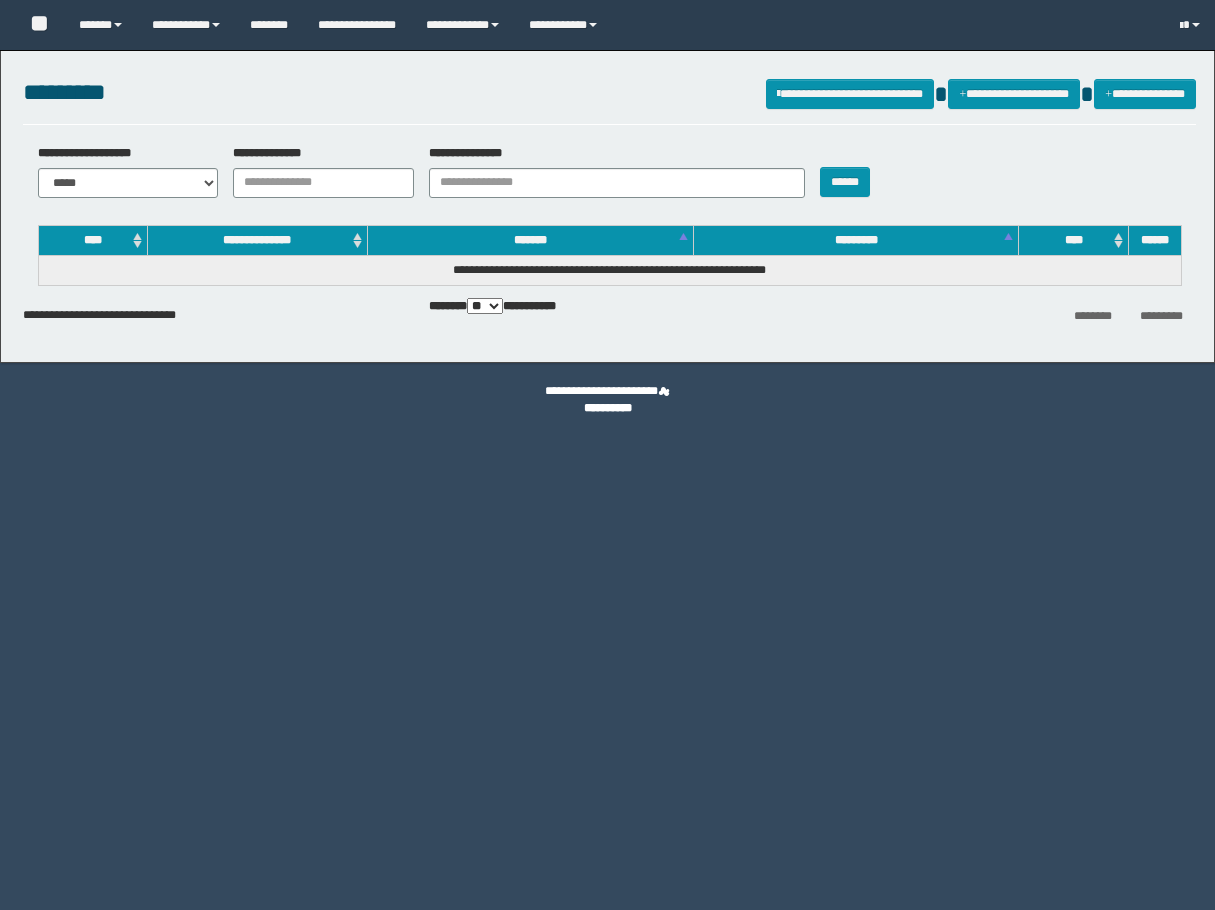 scroll, scrollTop: 0, scrollLeft: 0, axis: both 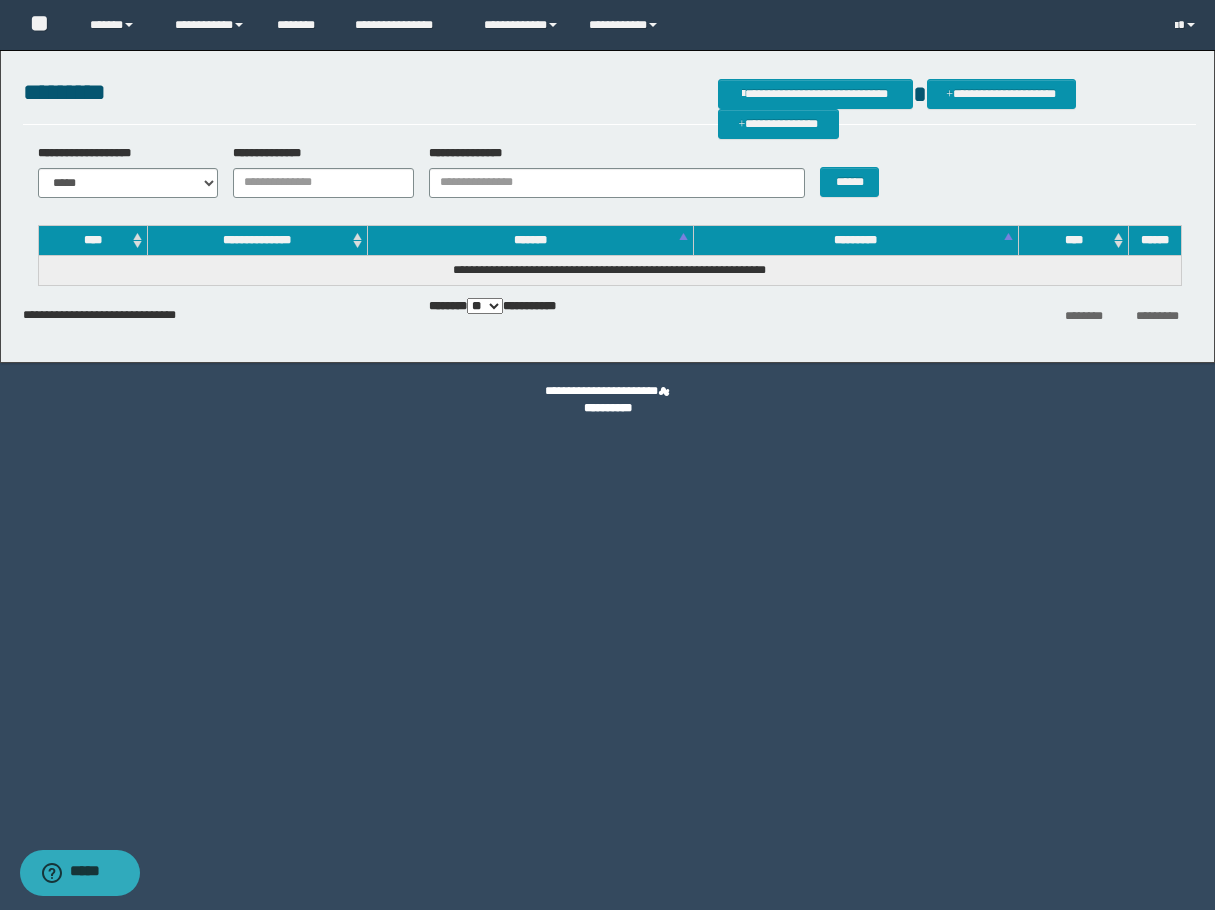 drag, startPoint x: 130, startPoint y: 142, endPoint x: 210, endPoint y: 169, distance: 84.4334 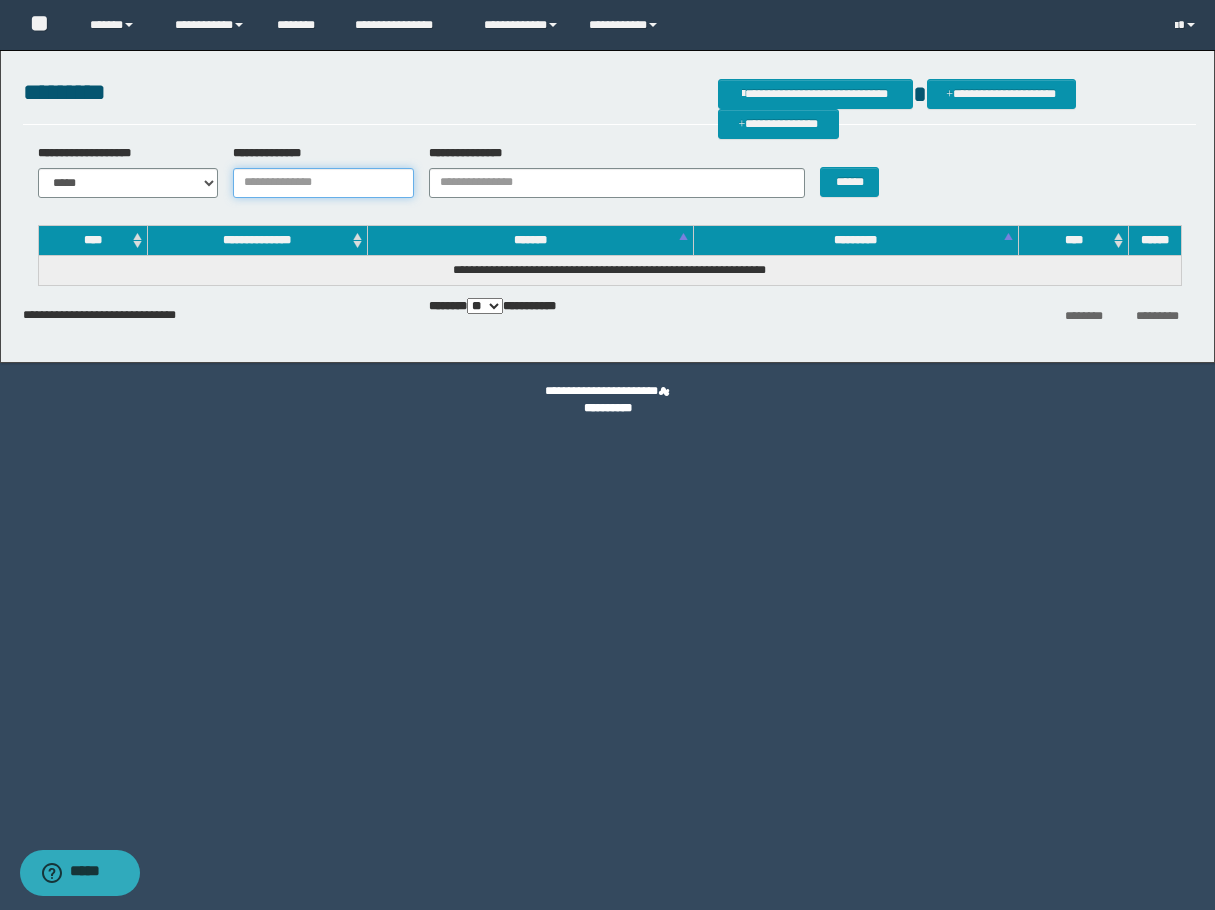 click on "**********" at bounding box center (323, 183) 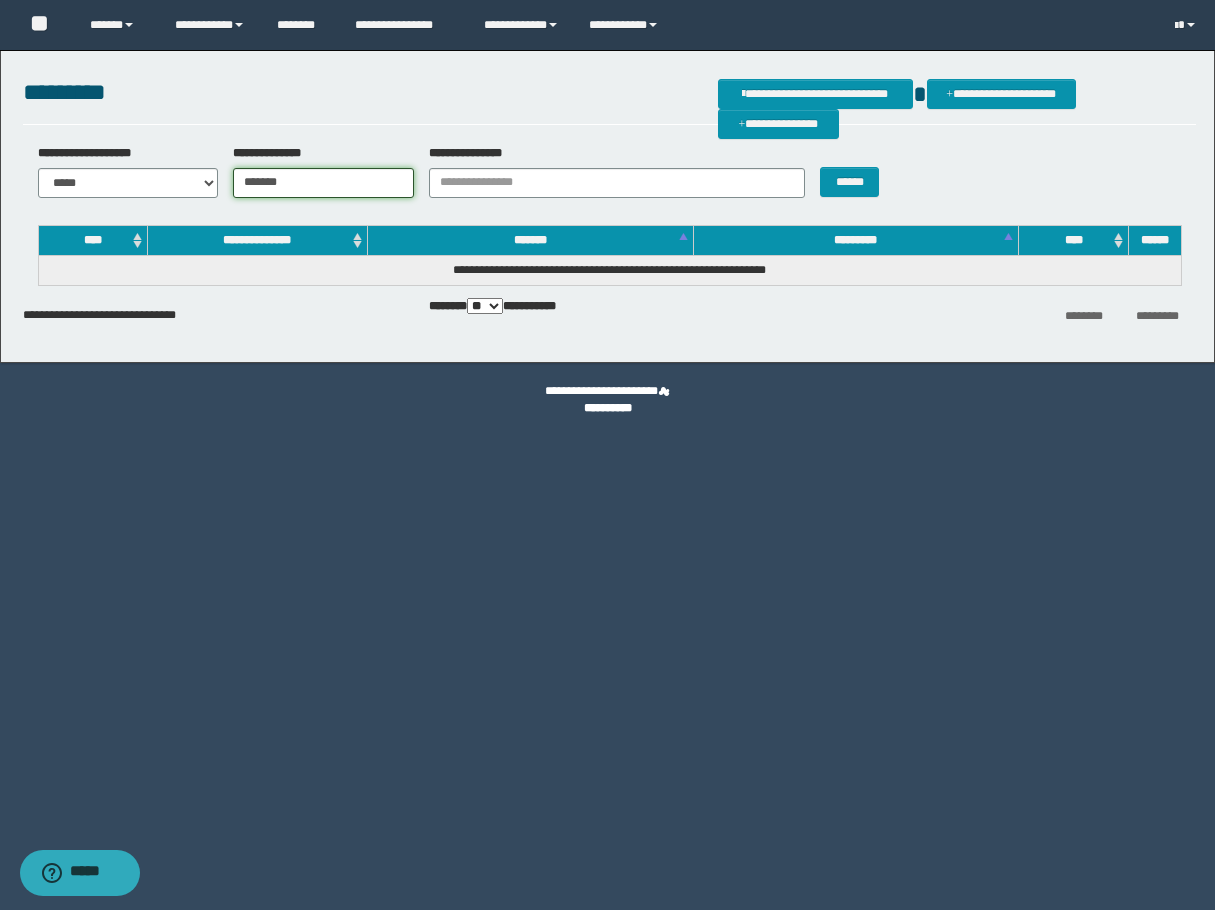 type on "*******" 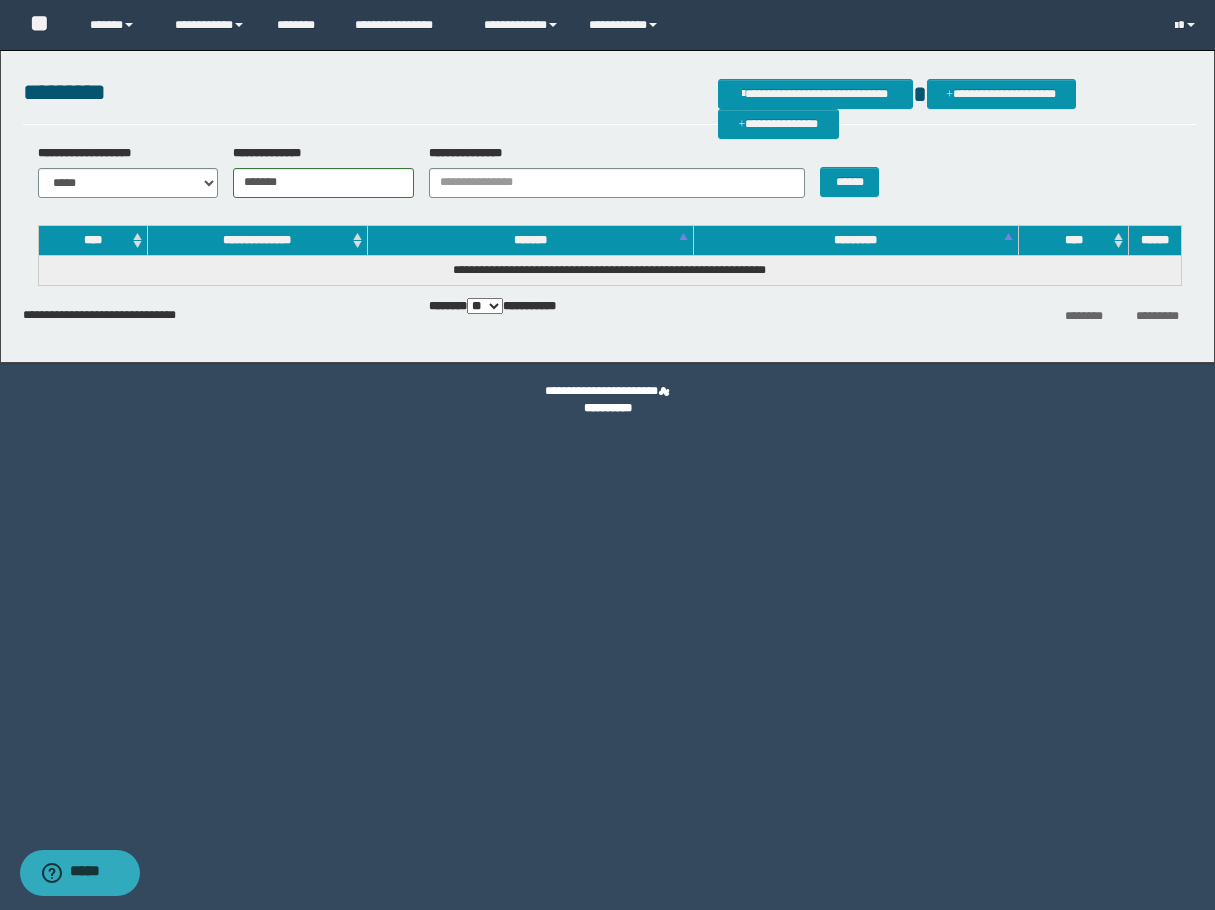 click on "**********" at bounding box center (609, 178) 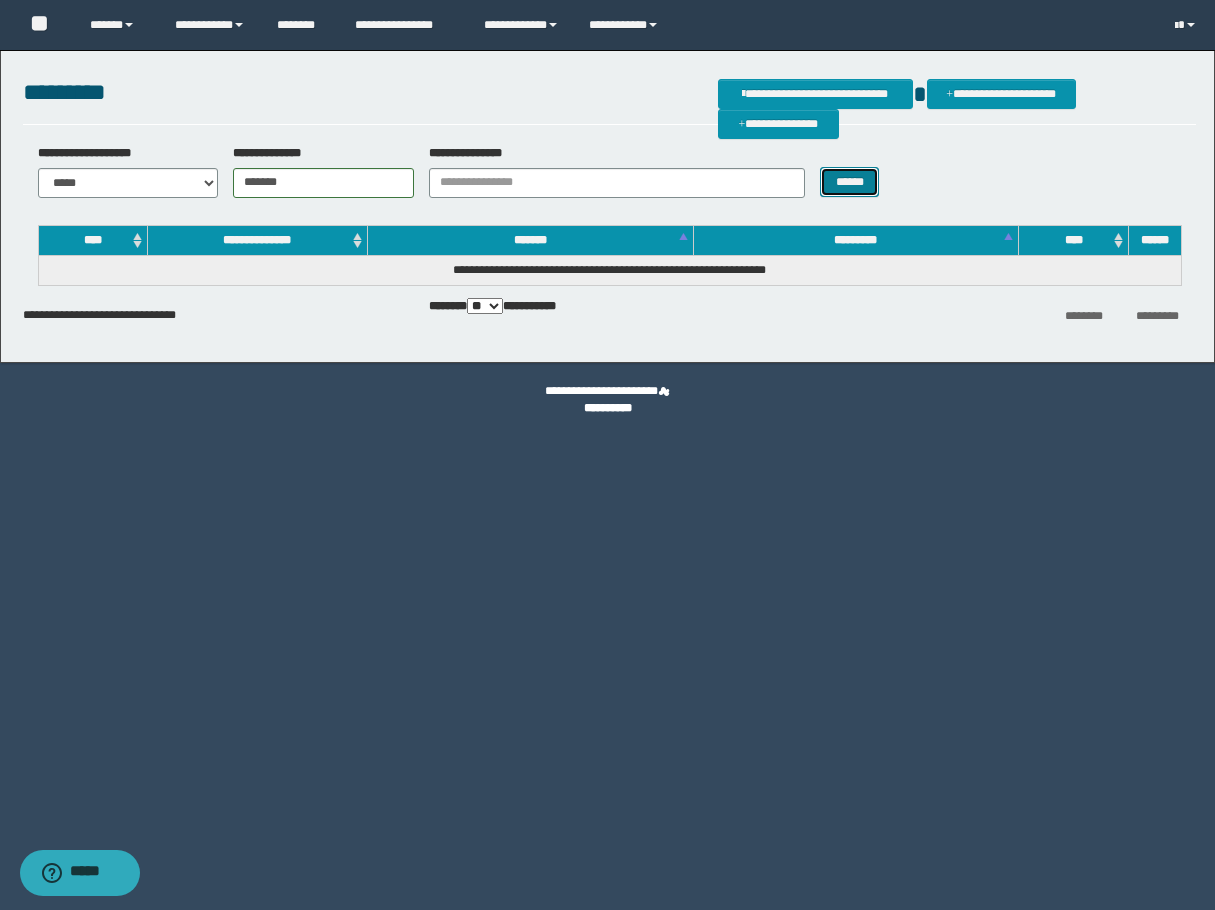 click on "******" at bounding box center [849, 182] 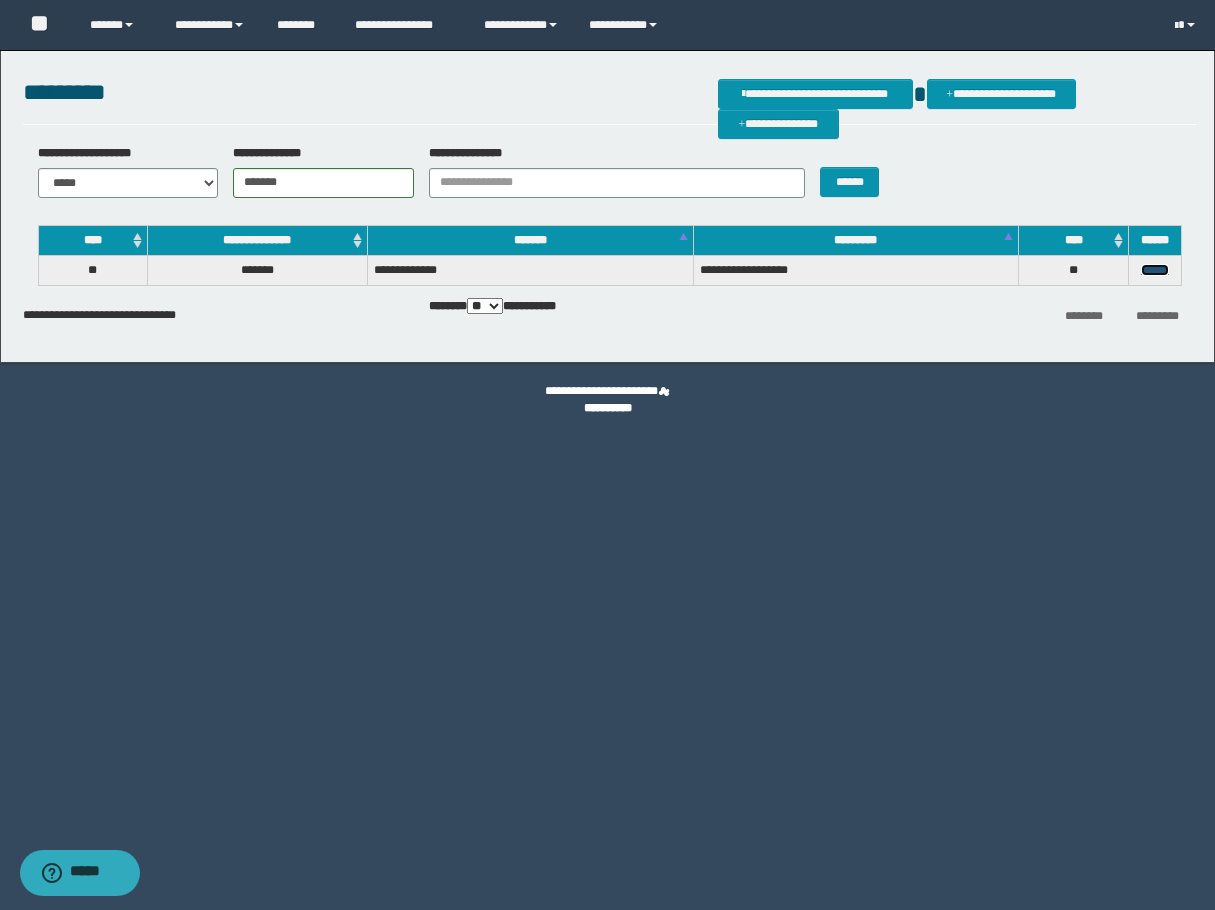 click on "******" at bounding box center [1155, 270] 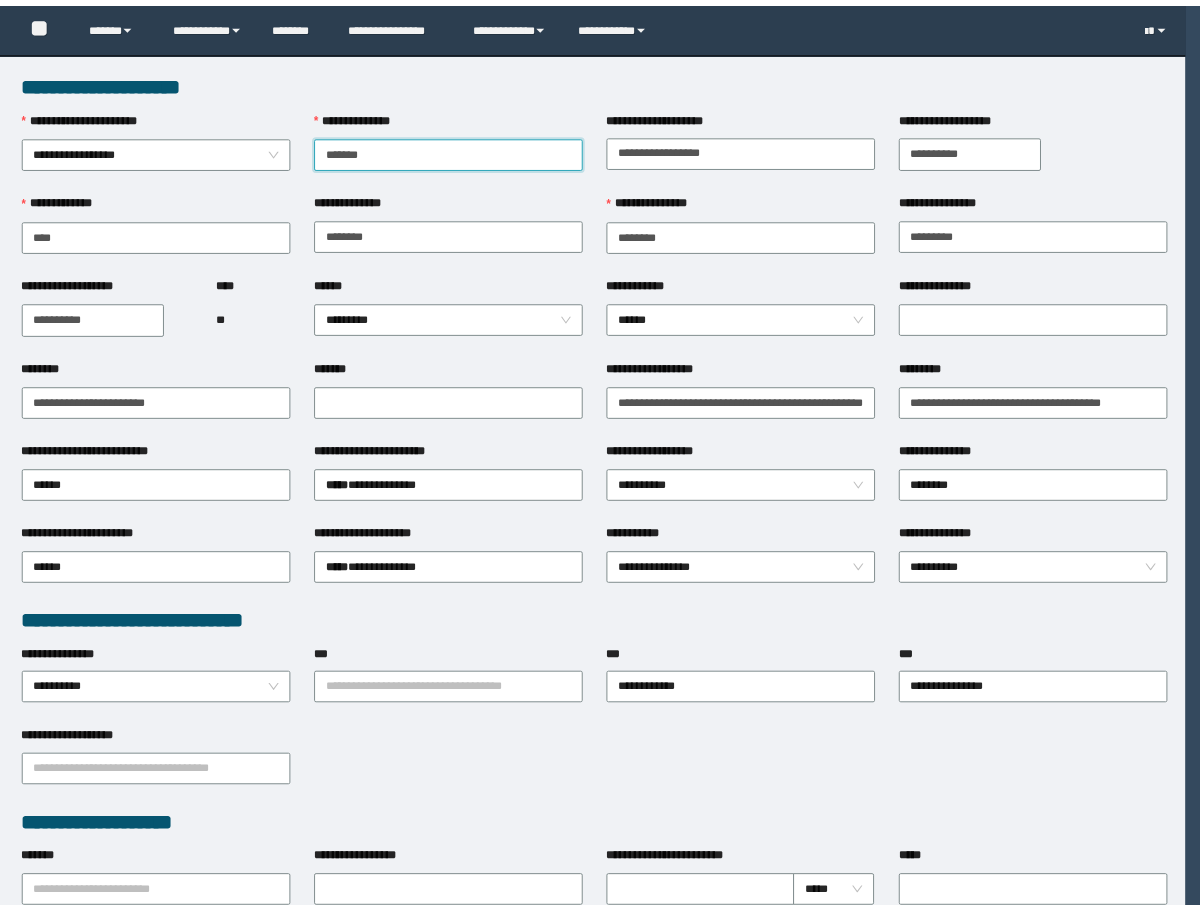 scroll, scrollTop: 0, scrollLeft: 0, axis: both 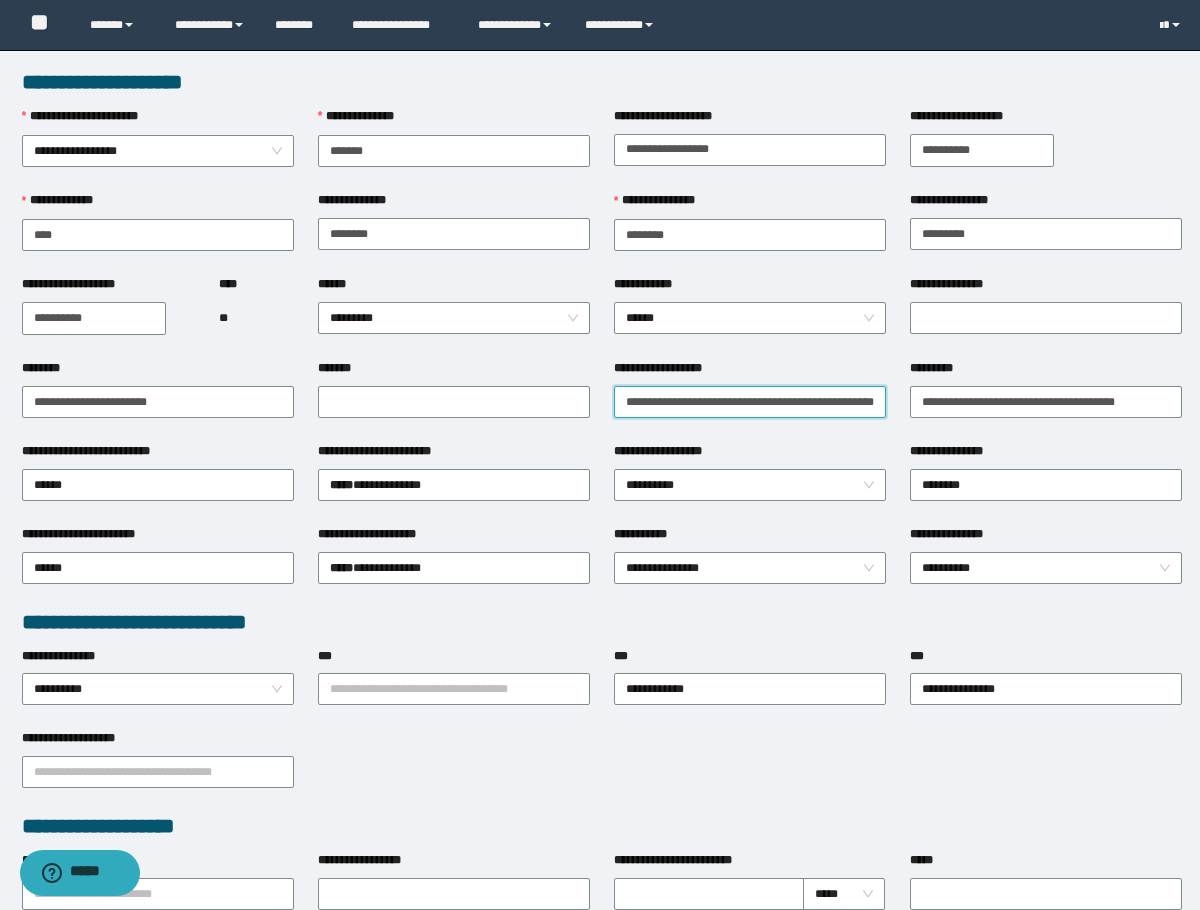 drag, startPoint x: 618, startPoint y: 396, endPoint x: 1099, endPoint y: 435, distance: 482.5785 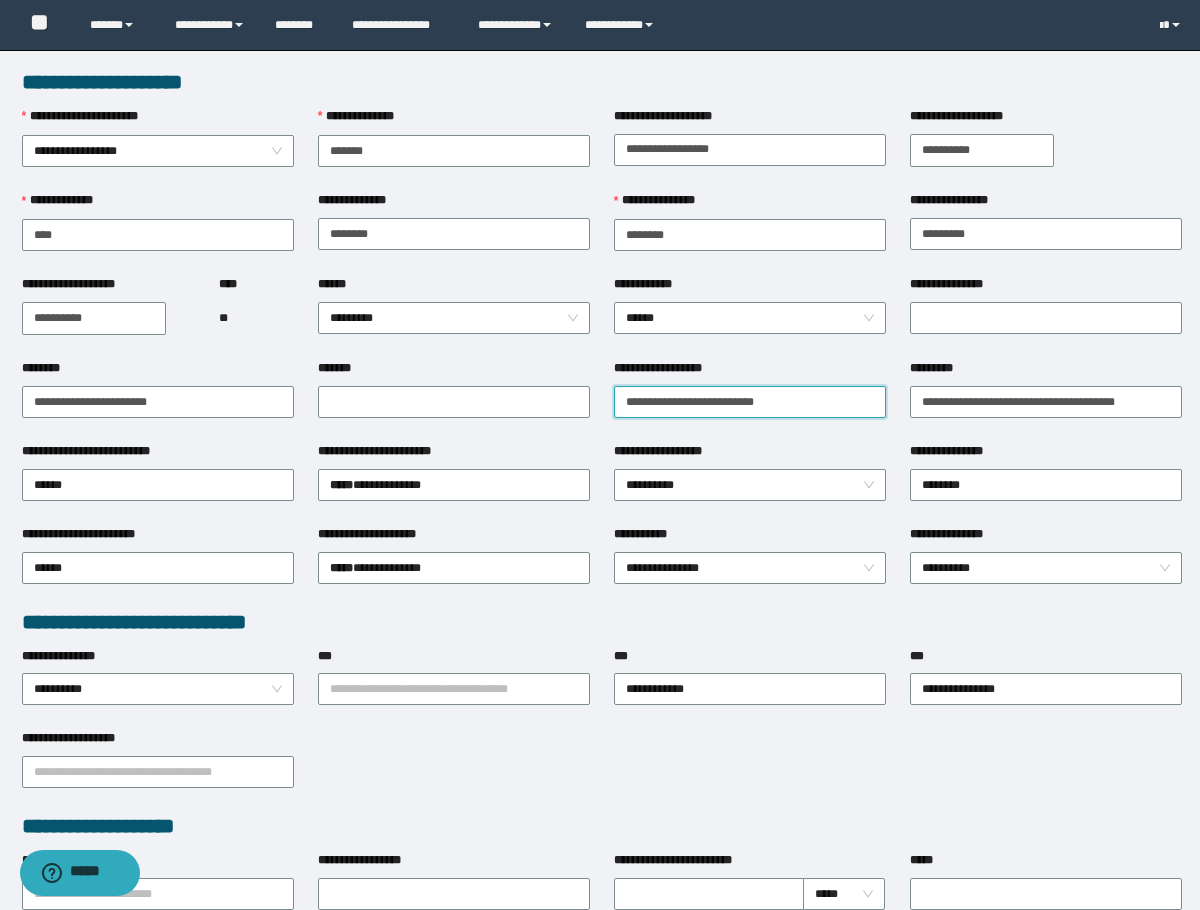 scroll, scrollTop: 0, scrollLeft: 0, axis: both 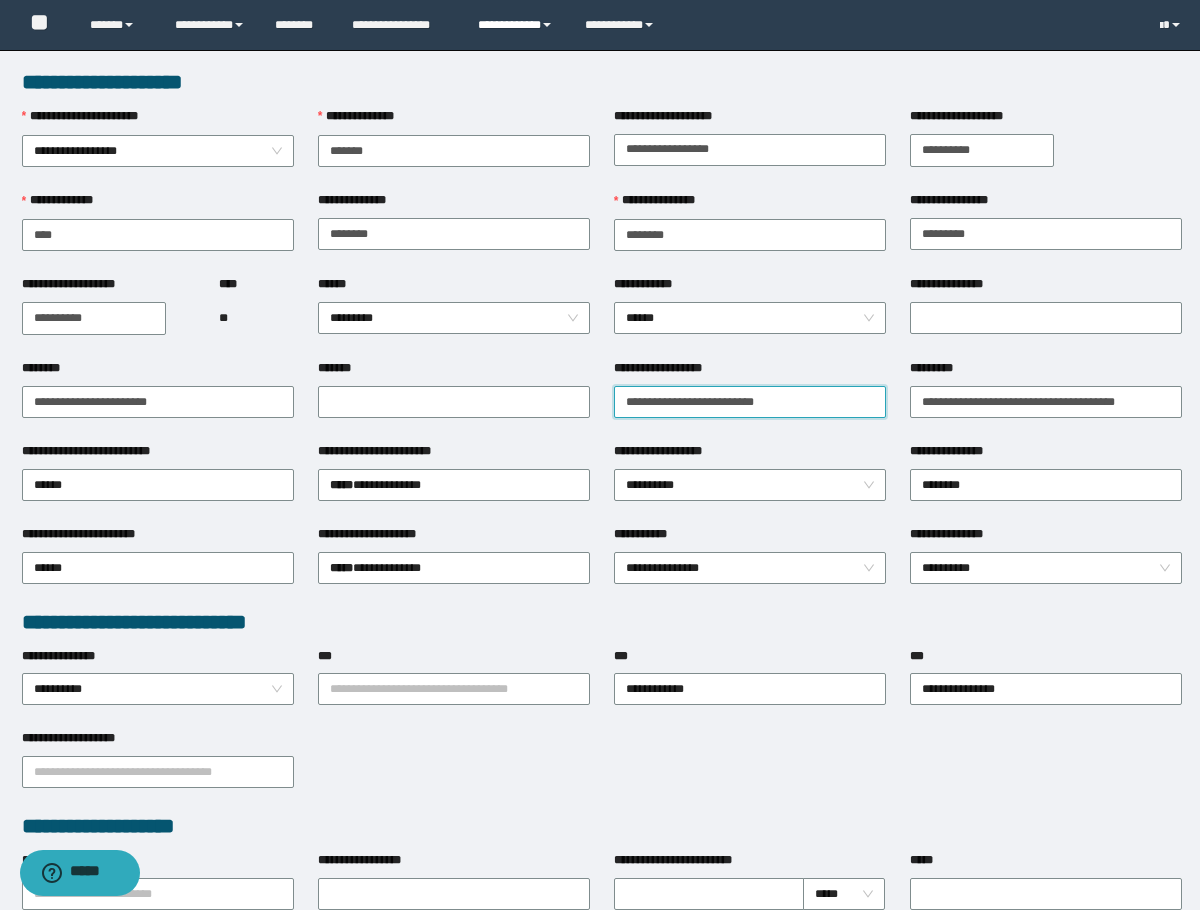 type on "**********" 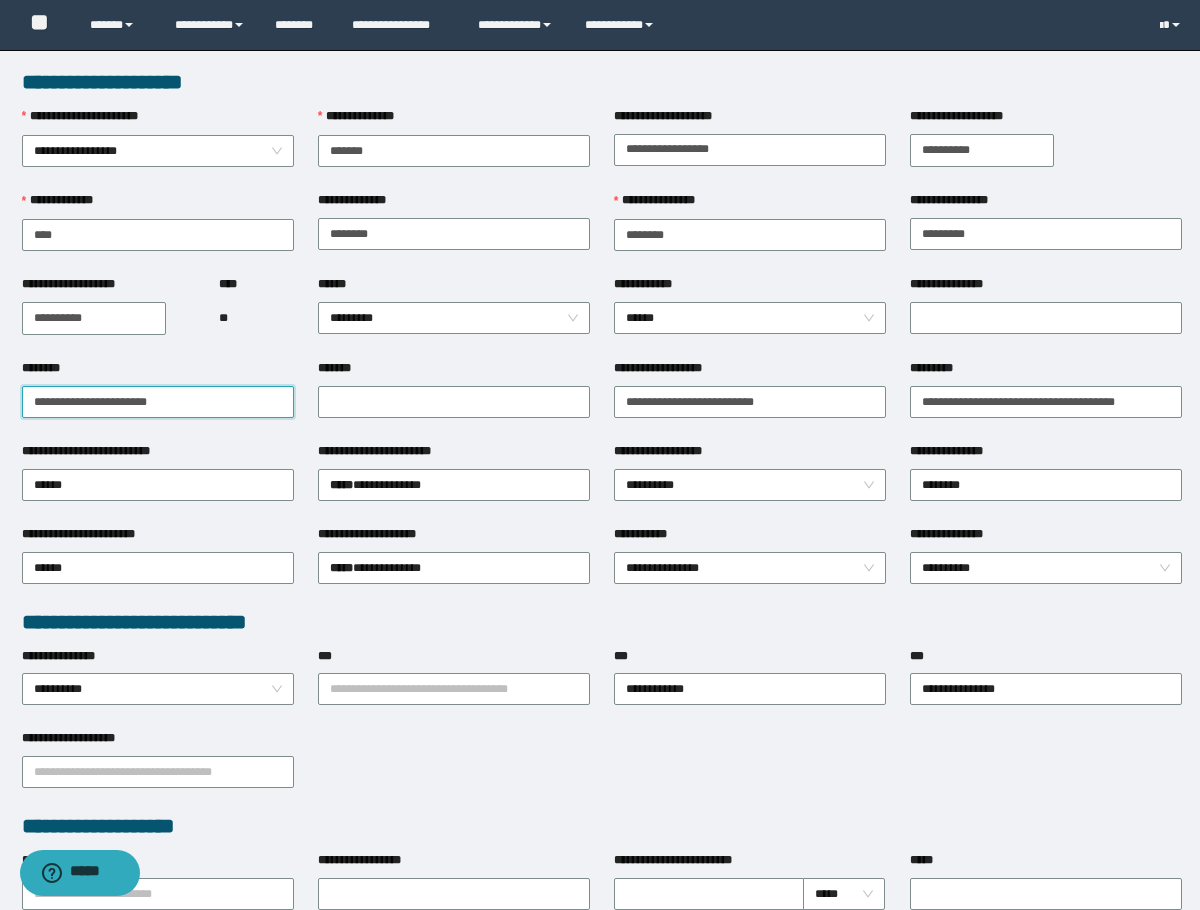 click on "********" at bounding box center [158, 402] 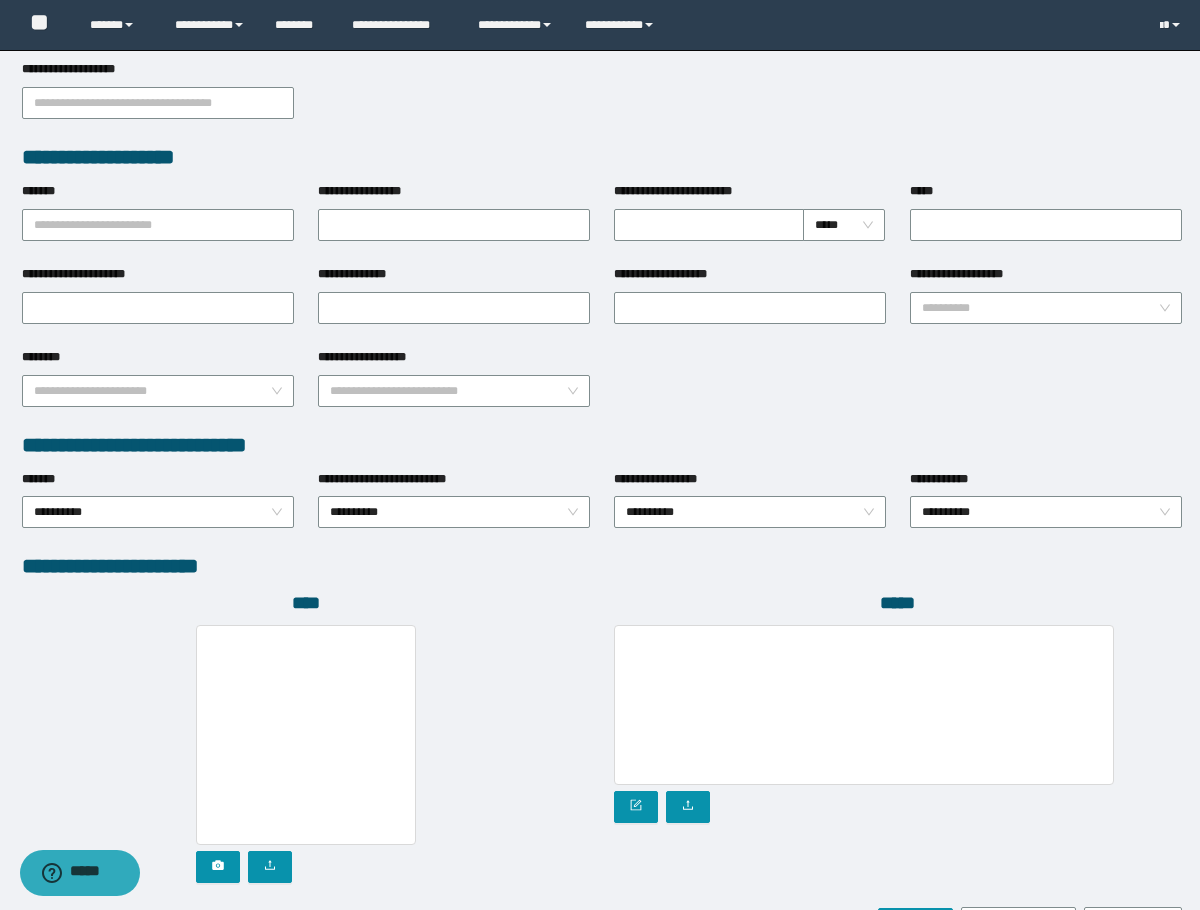 scroll, scrollTop: 793, scrollLeft: 0, axis: vertical 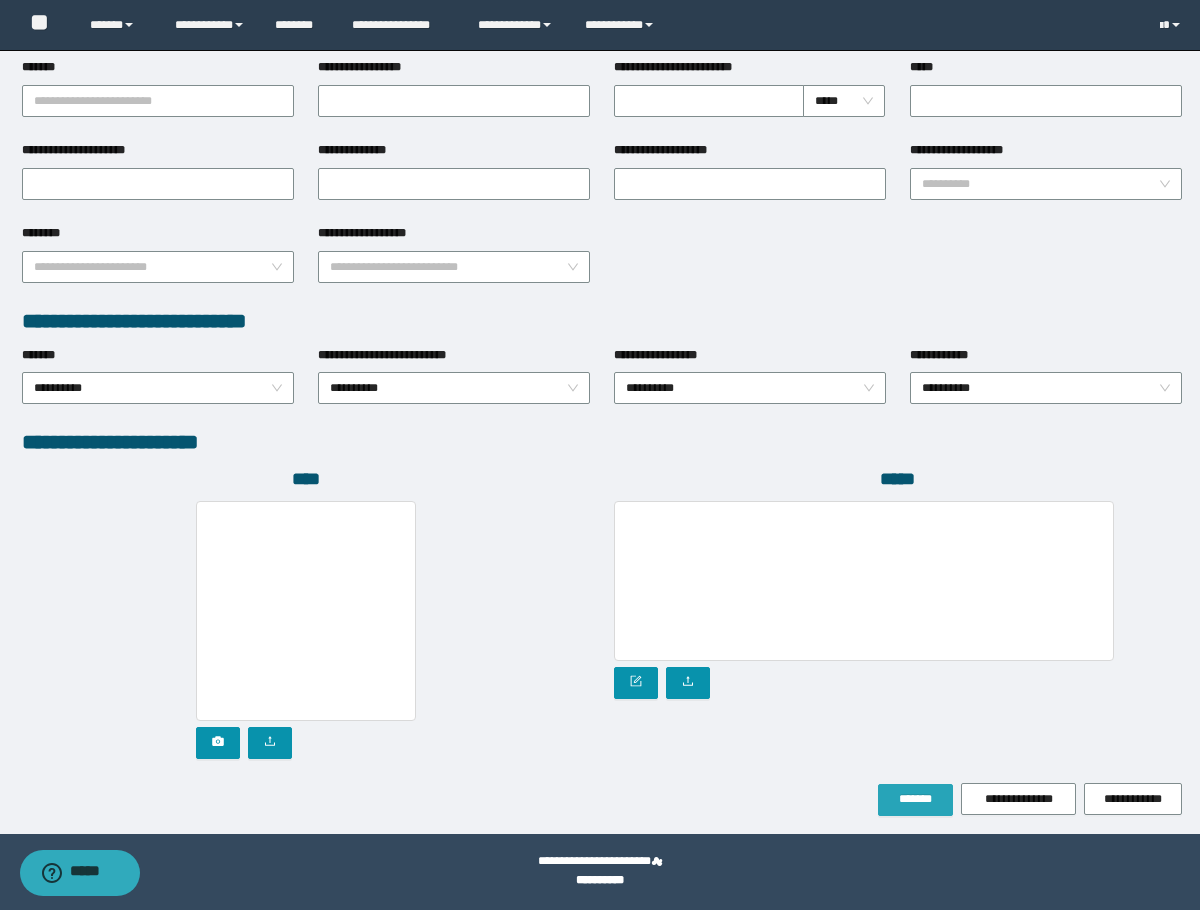 type on "**********" 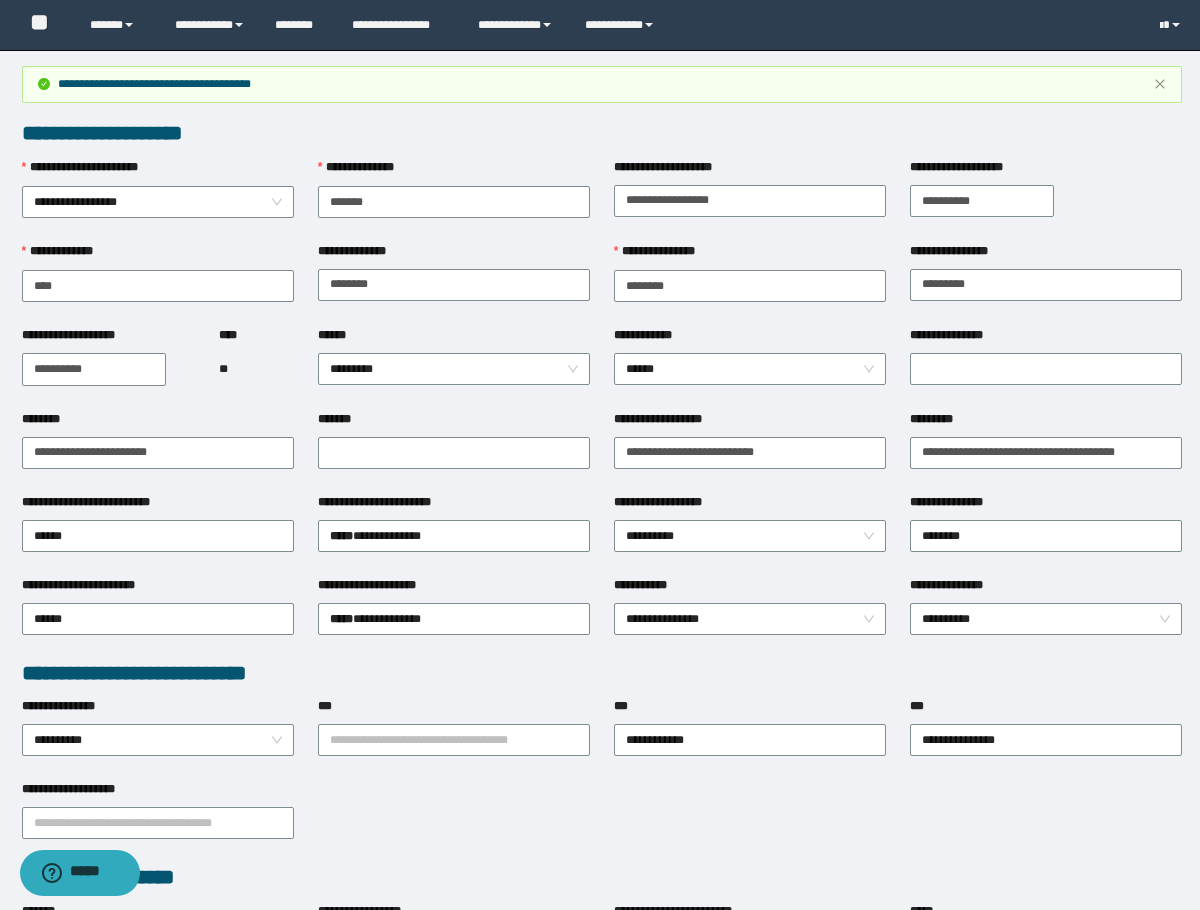 scroll, scrollTop: 0, scrollLeft: 0, axis: both 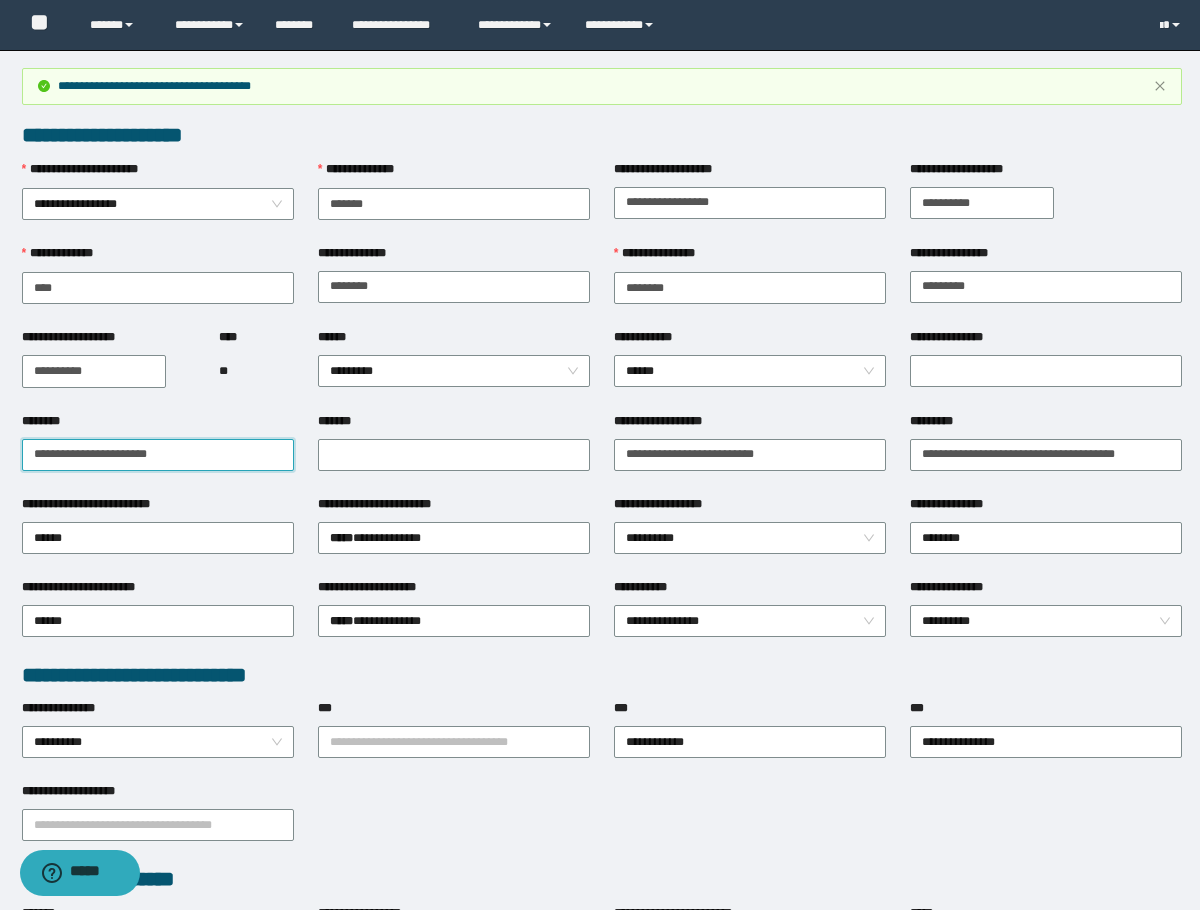 drag, startPoint x: 101, startPoint y: 450, endPoint x: 53, endPoint y: 473, distance: 53.225933 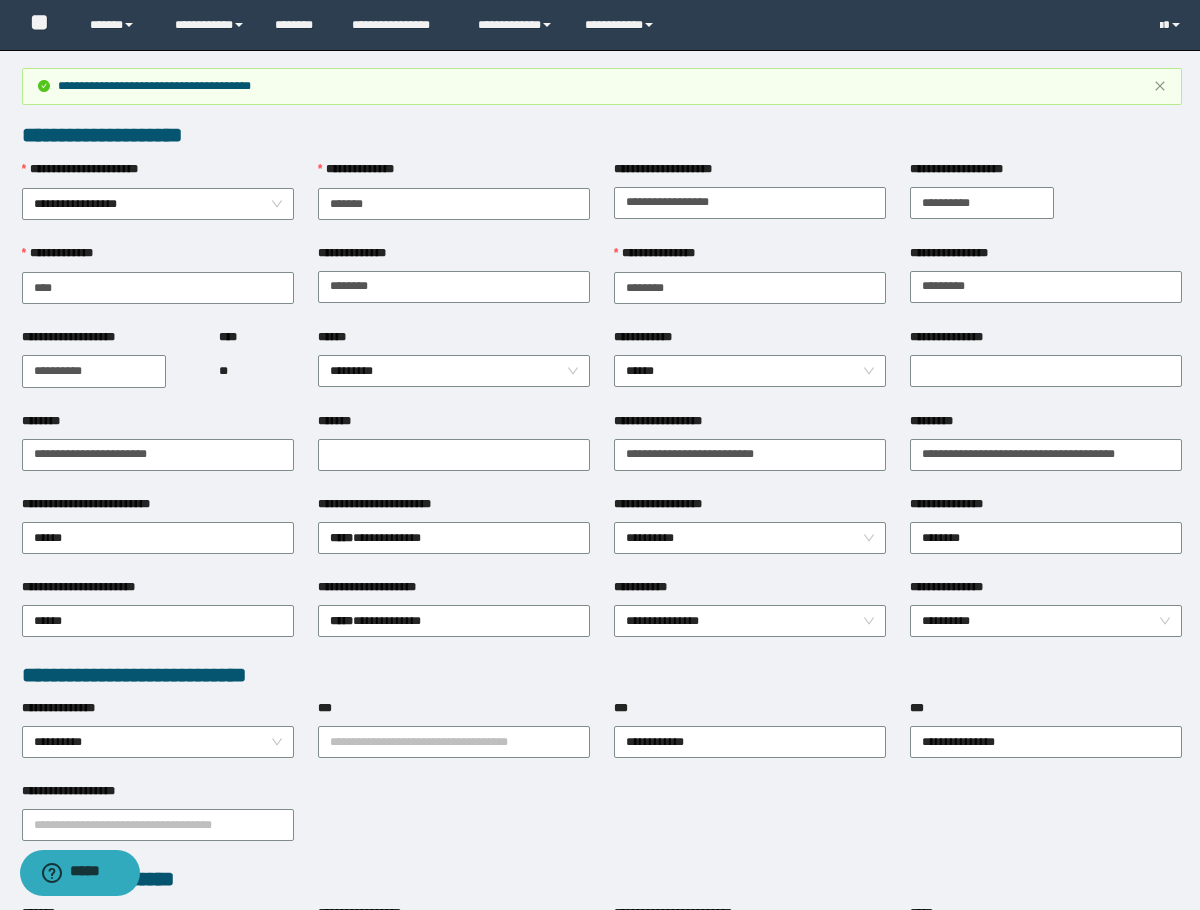 click on "**********" at bounding box center [158, 286] 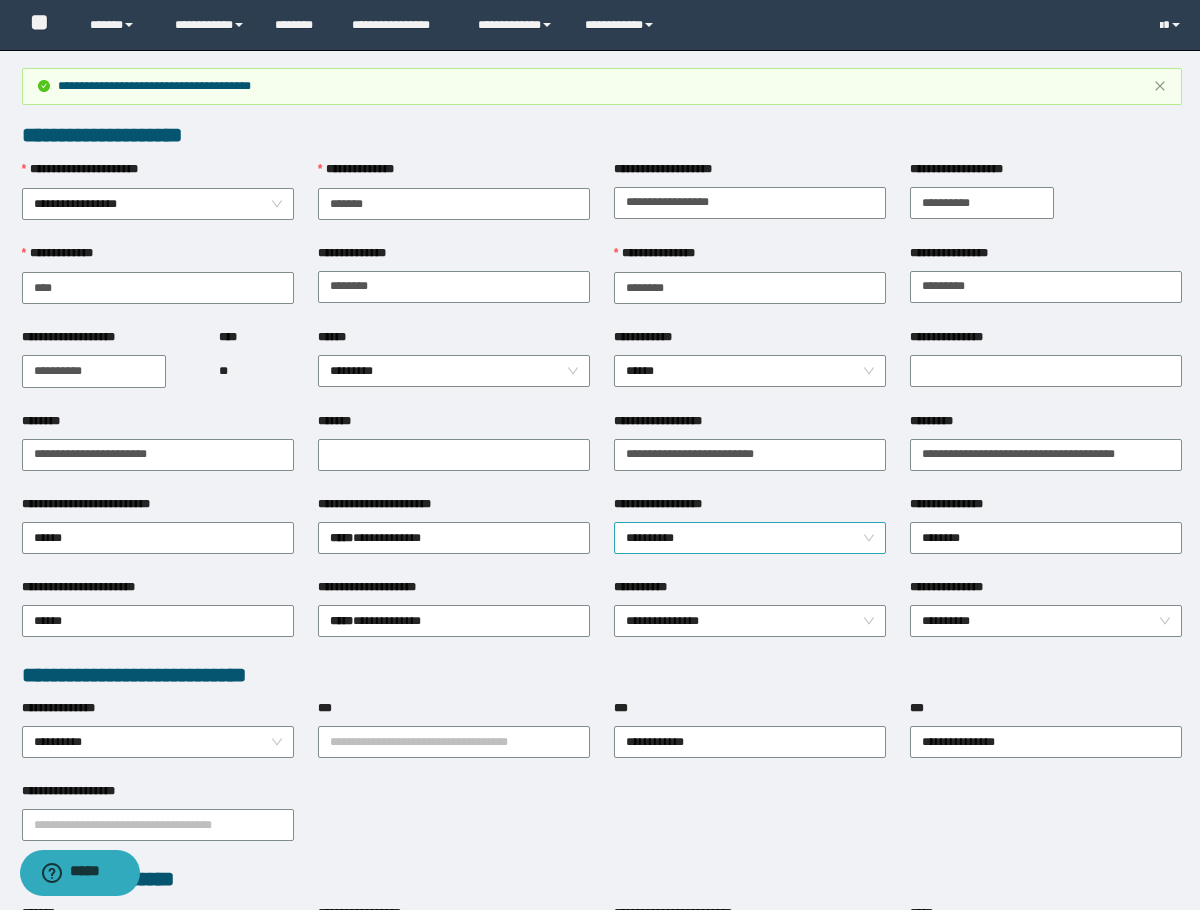 click on "**********" at bounding box center [750, 538] 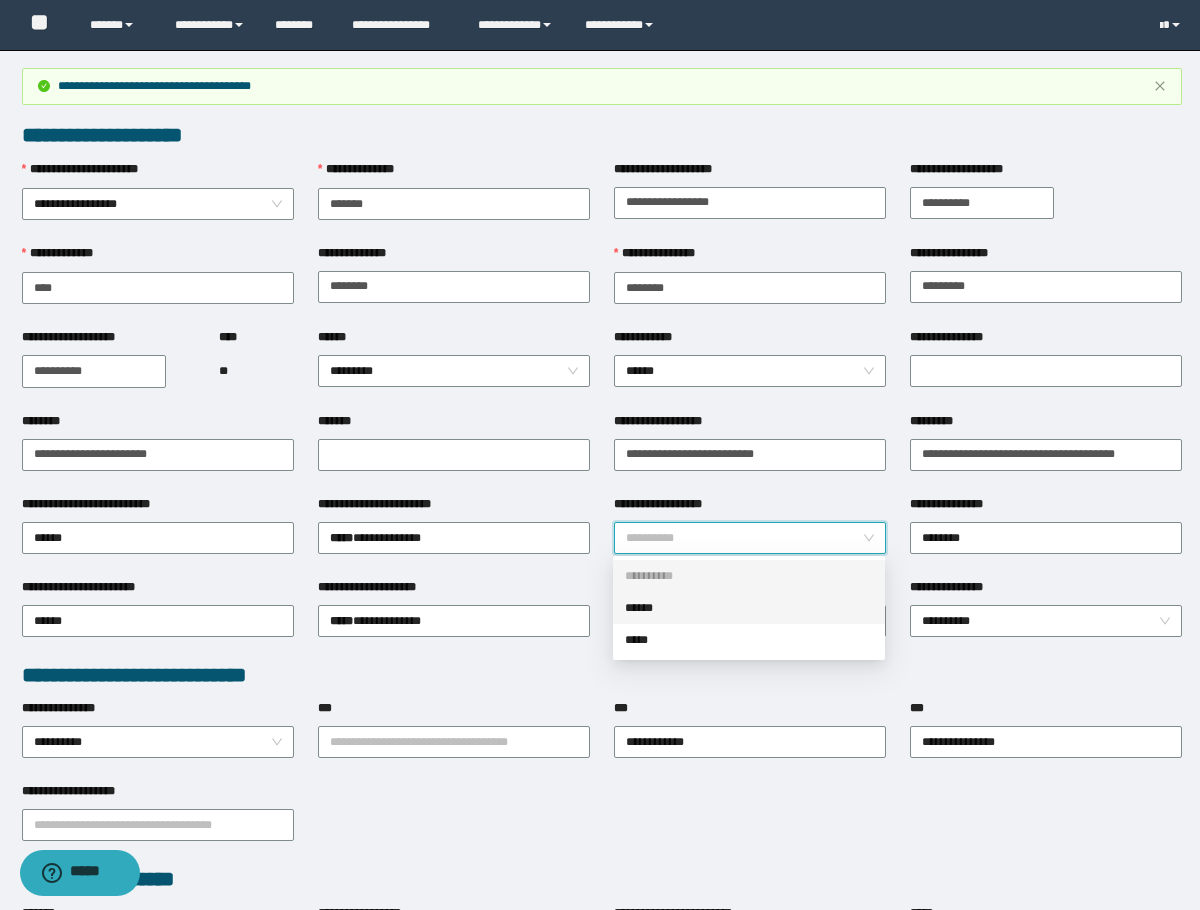 click on "******" at bounding box center (749, 608) 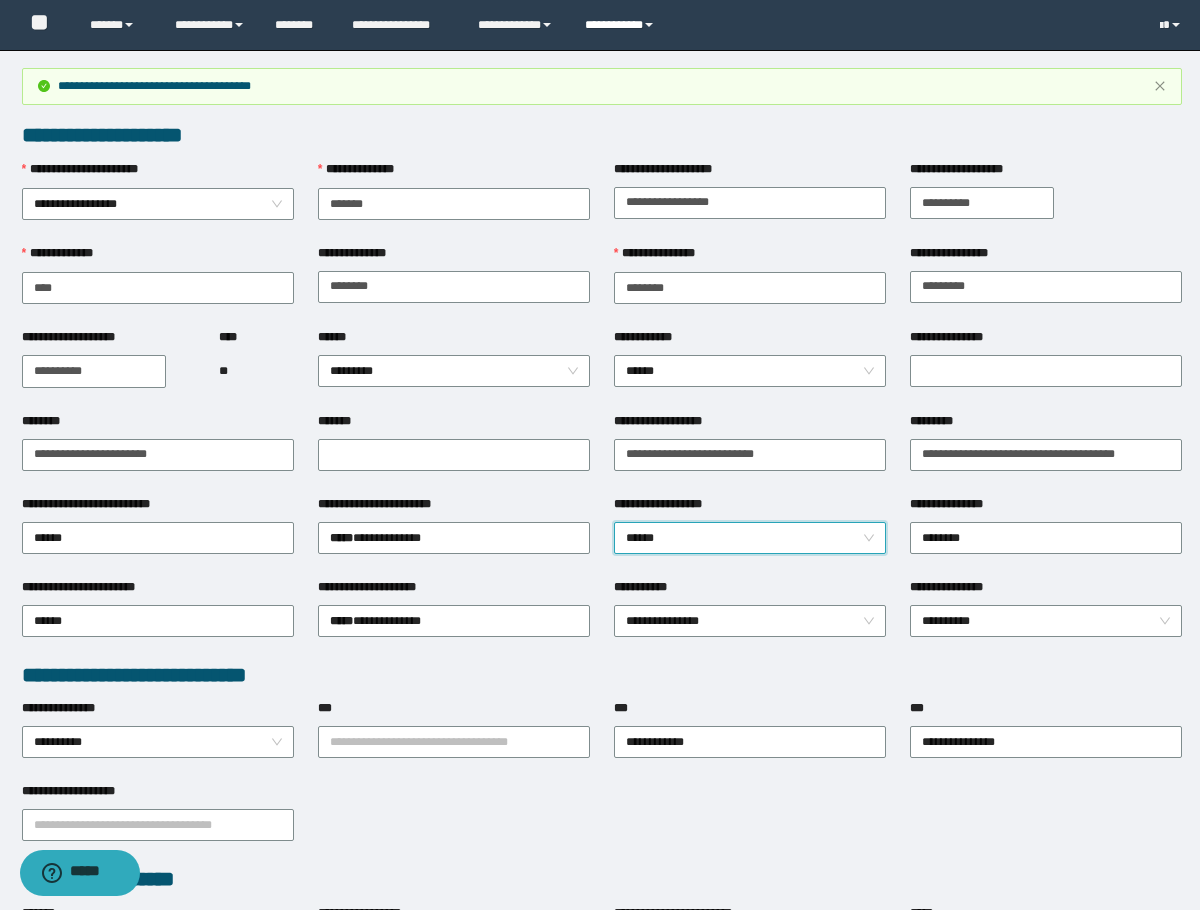 click on "**********" at bounding box center (622, 25) 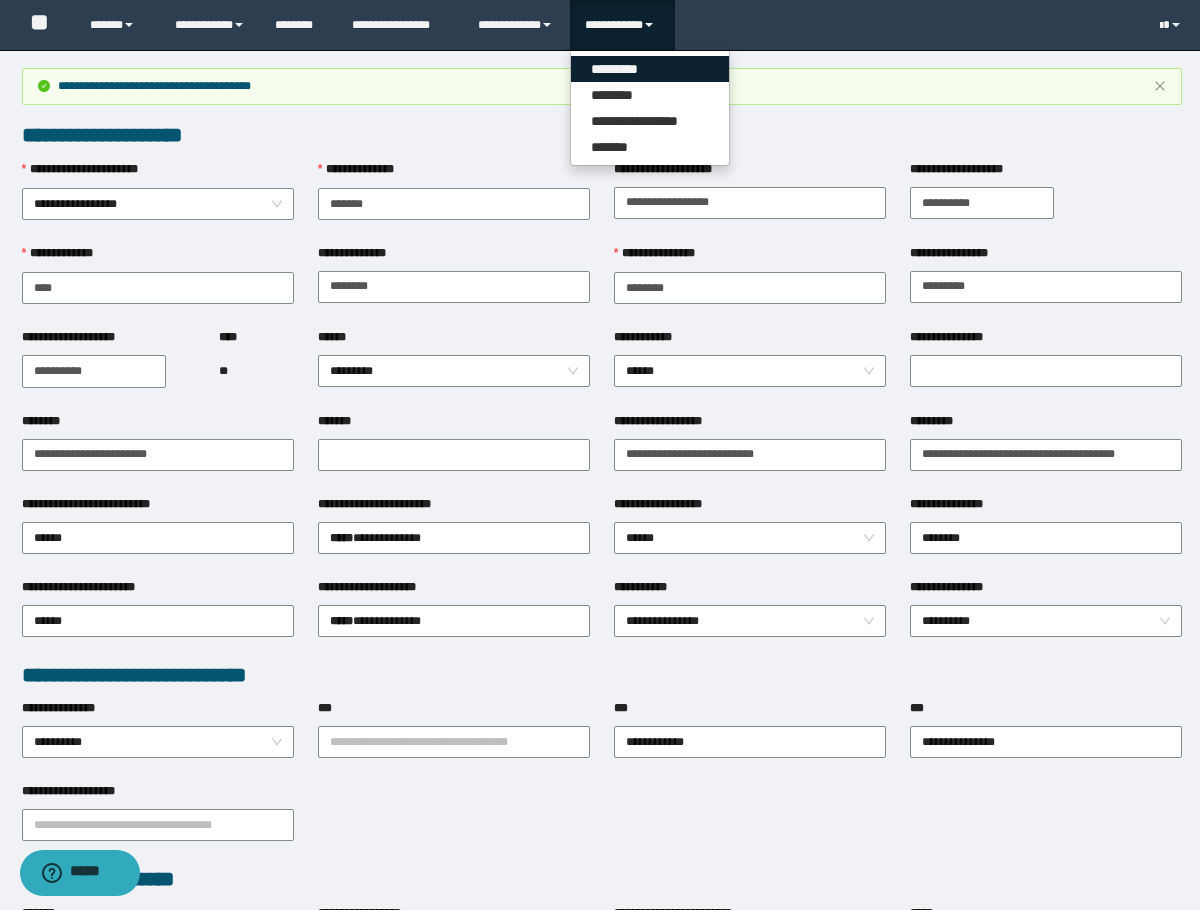 click on "*********" at bounding box center [650, 69] 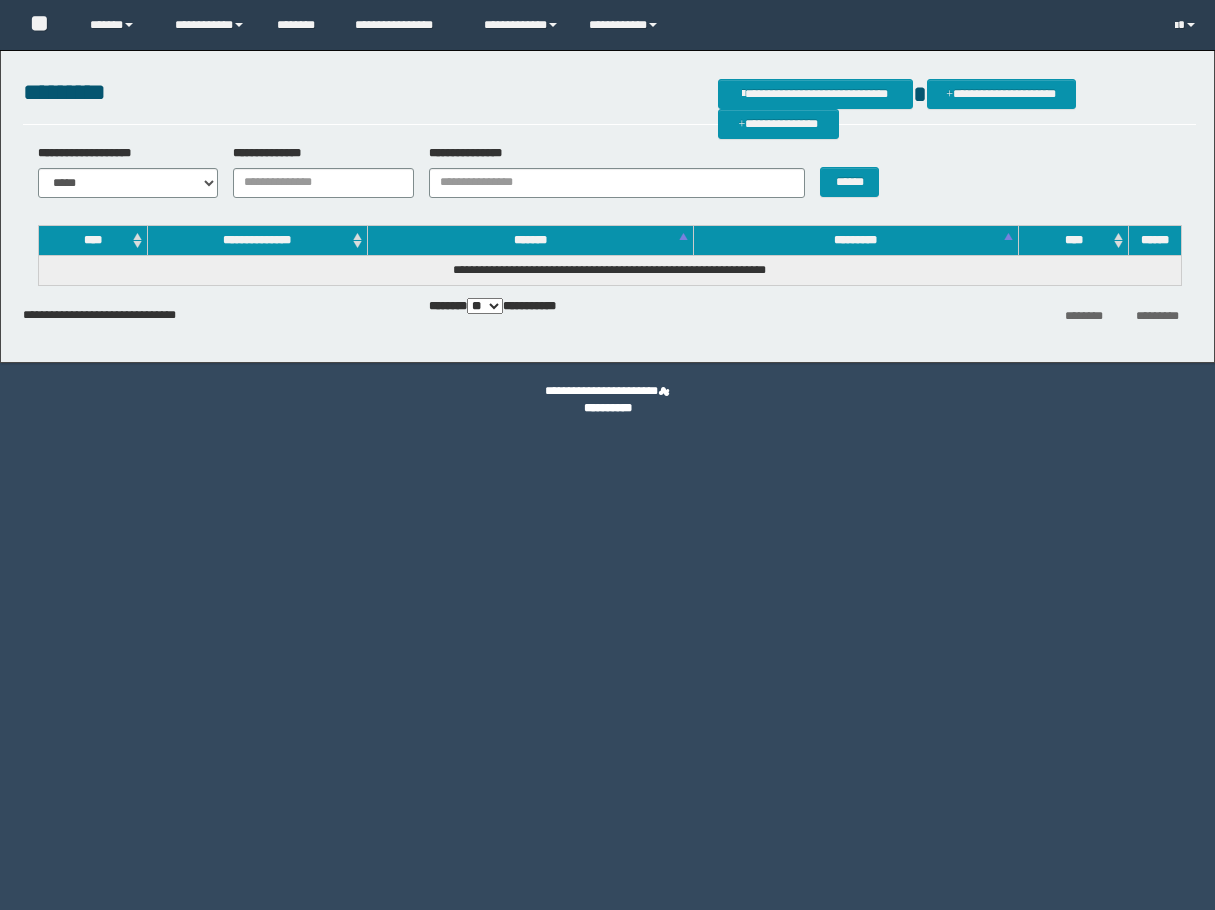 scroll, scrollTop: 0, scrollLeft: 0, axis: both 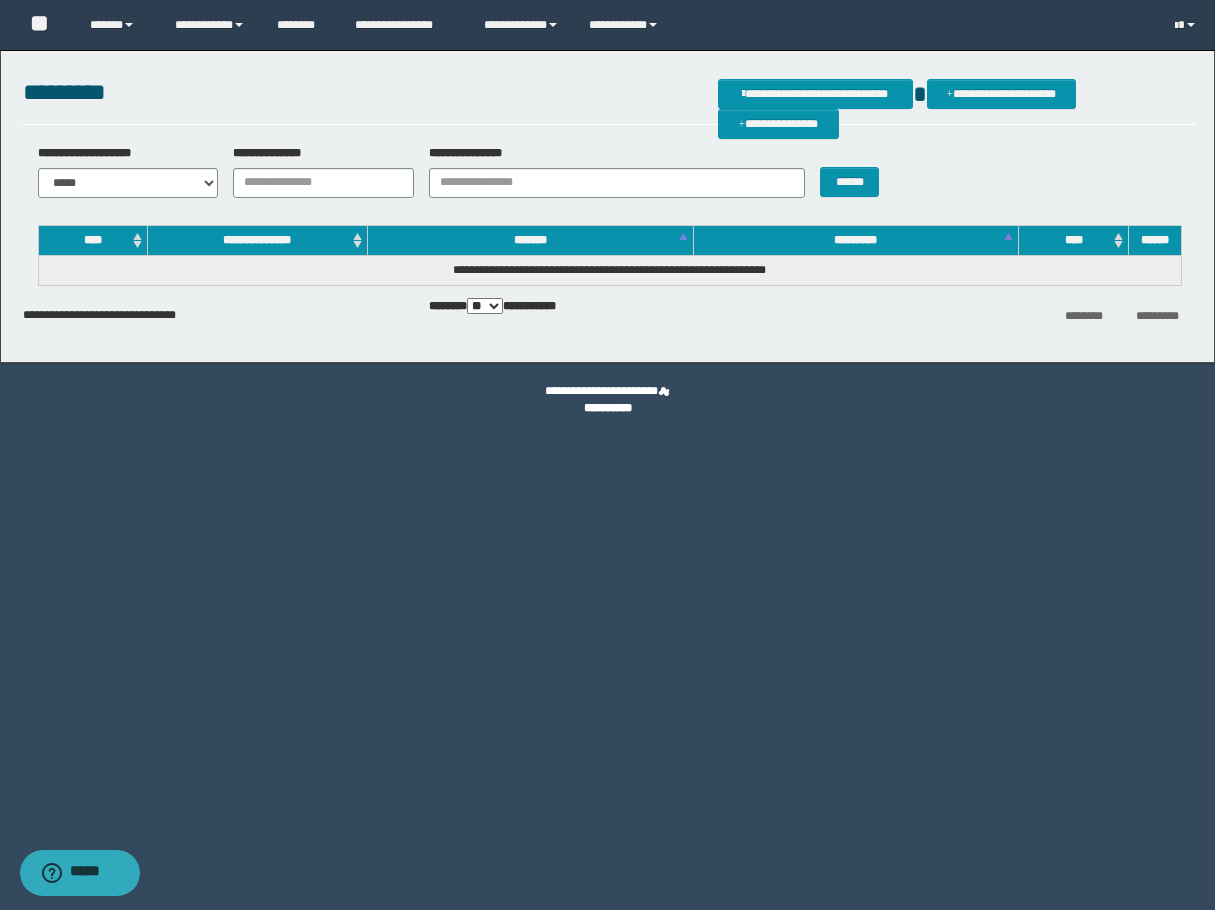 click on "**********" at bounding box center (607, 455) 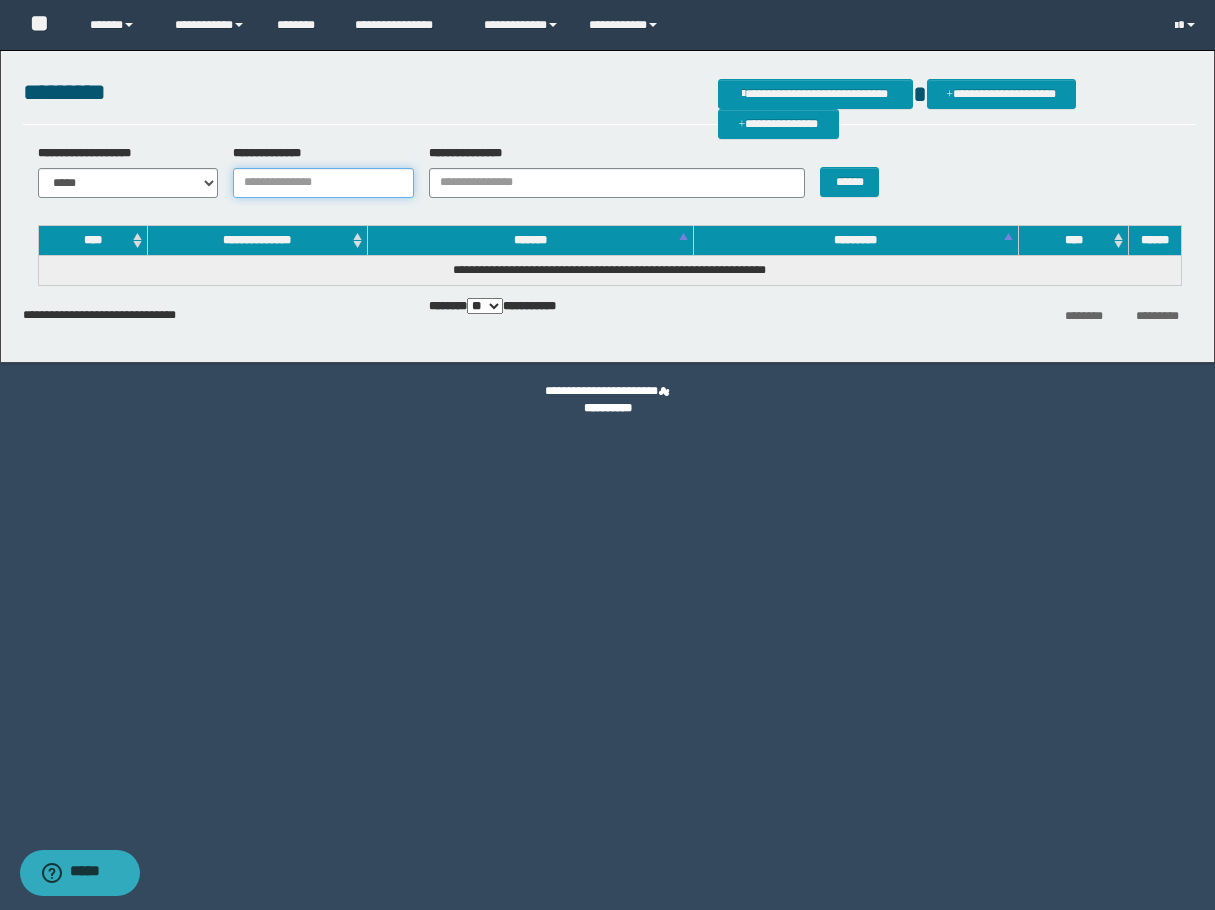 click on "**********" at bounding box center (323, 183) 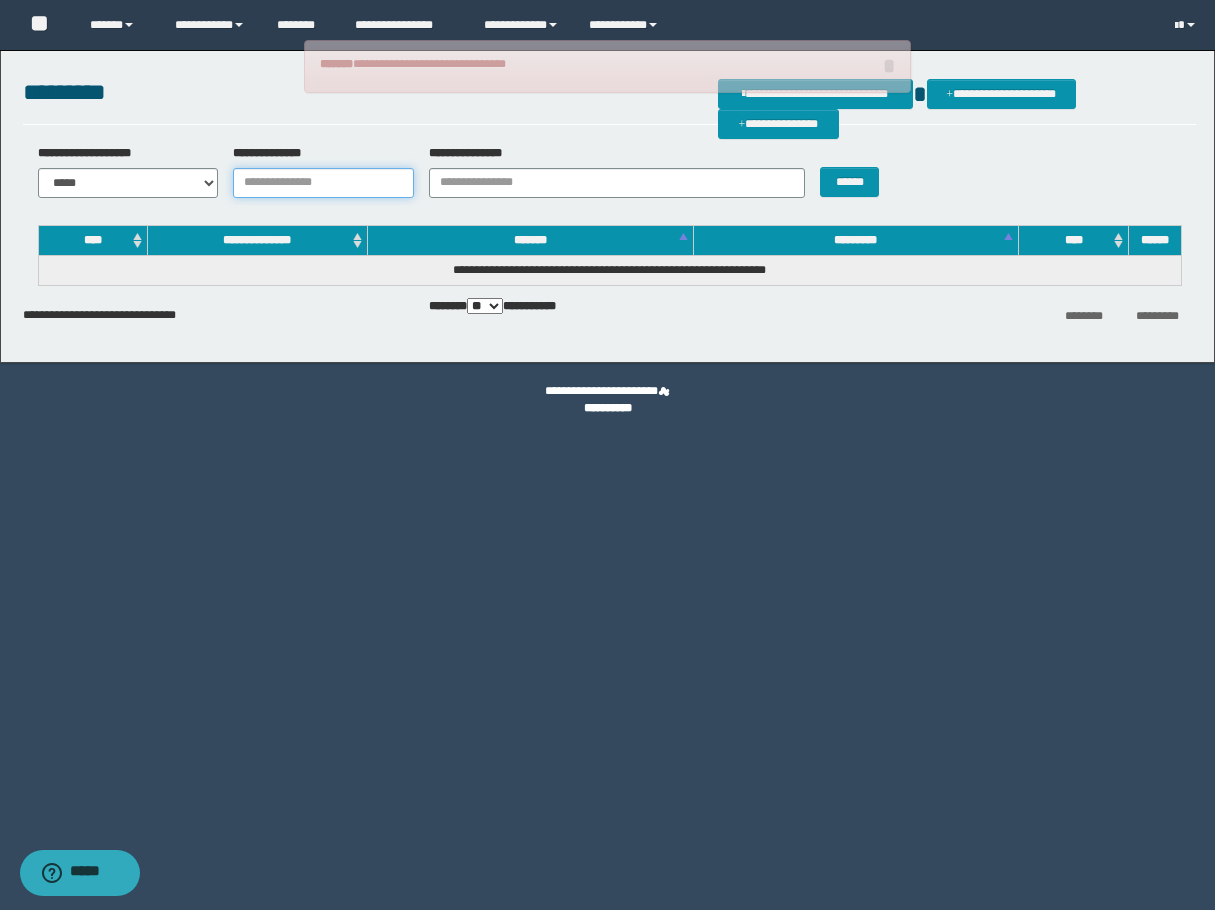 type on "*" 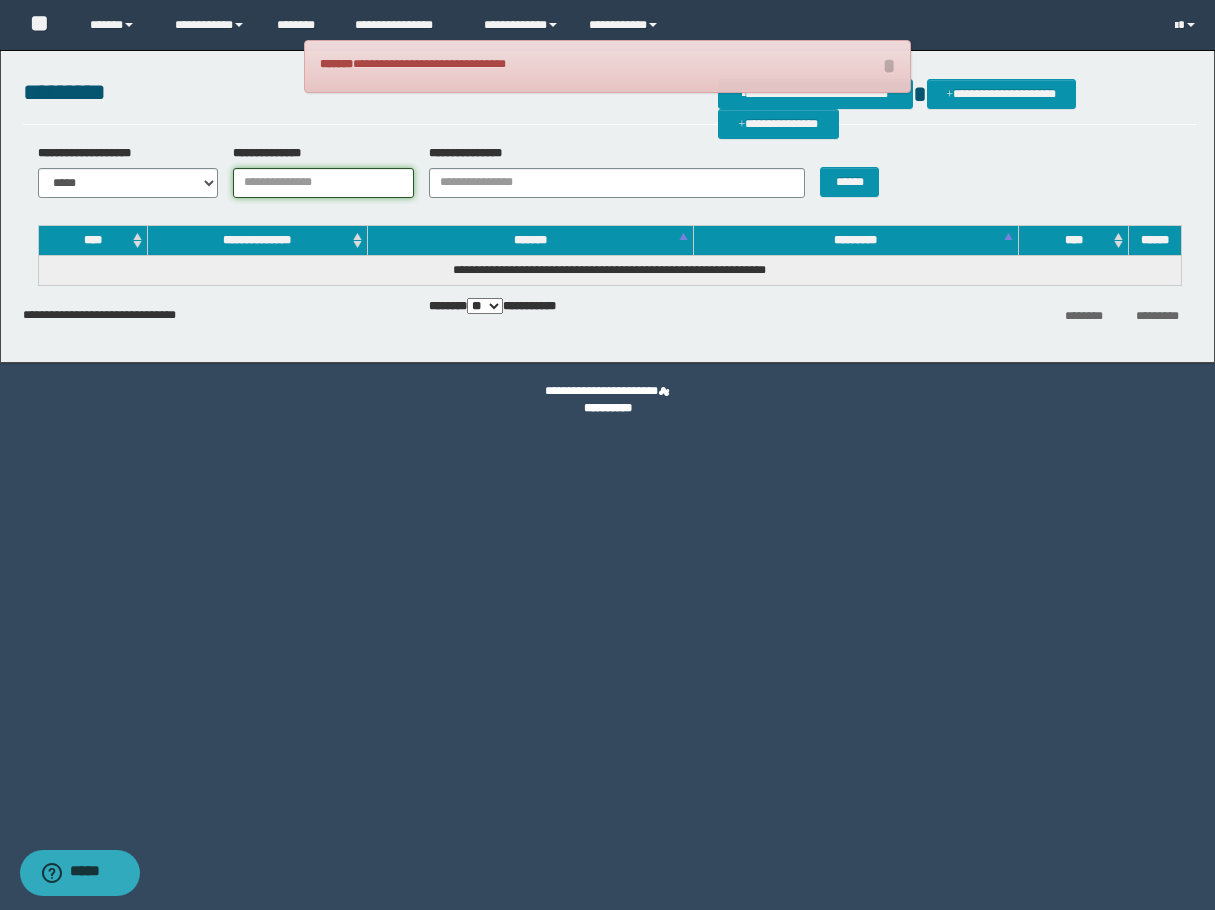 paste on "********" 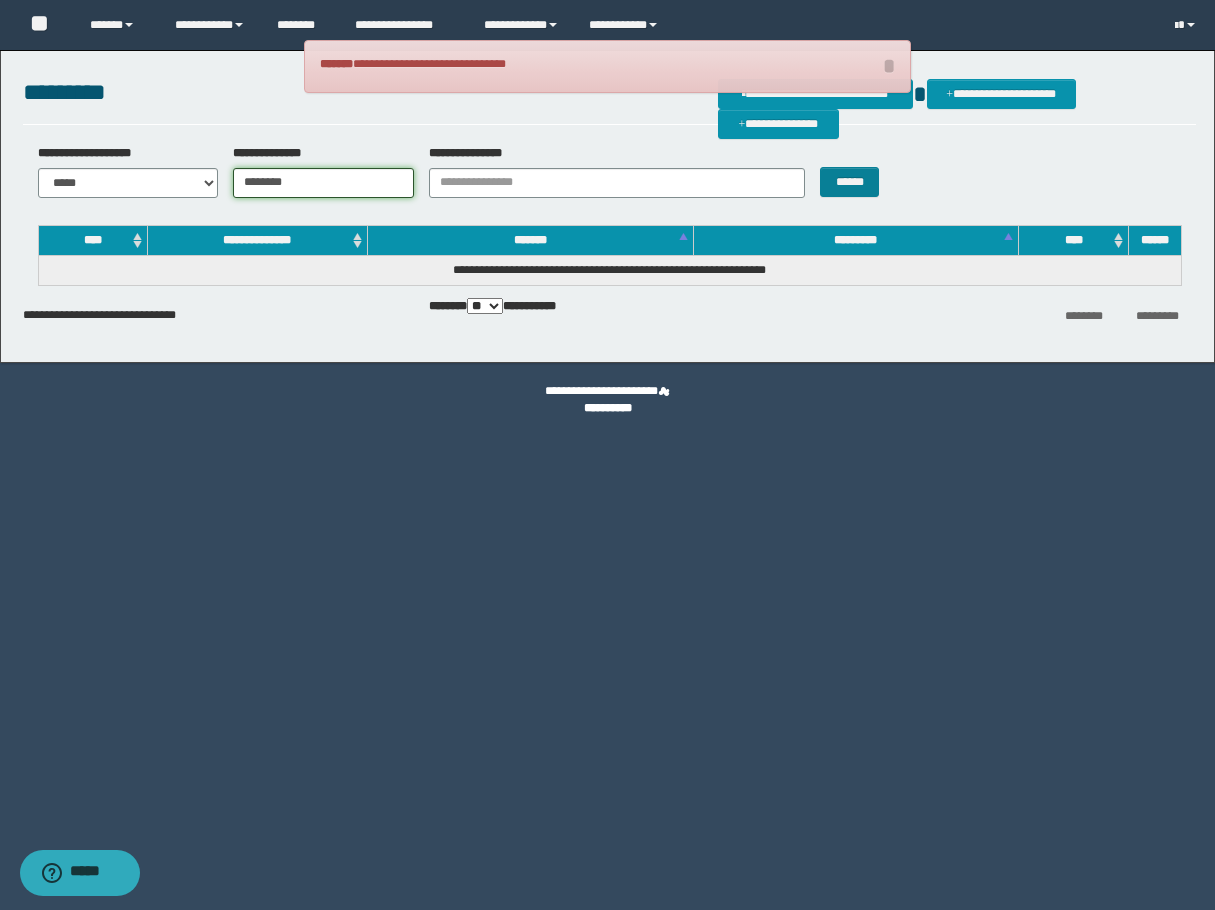 type on "********" 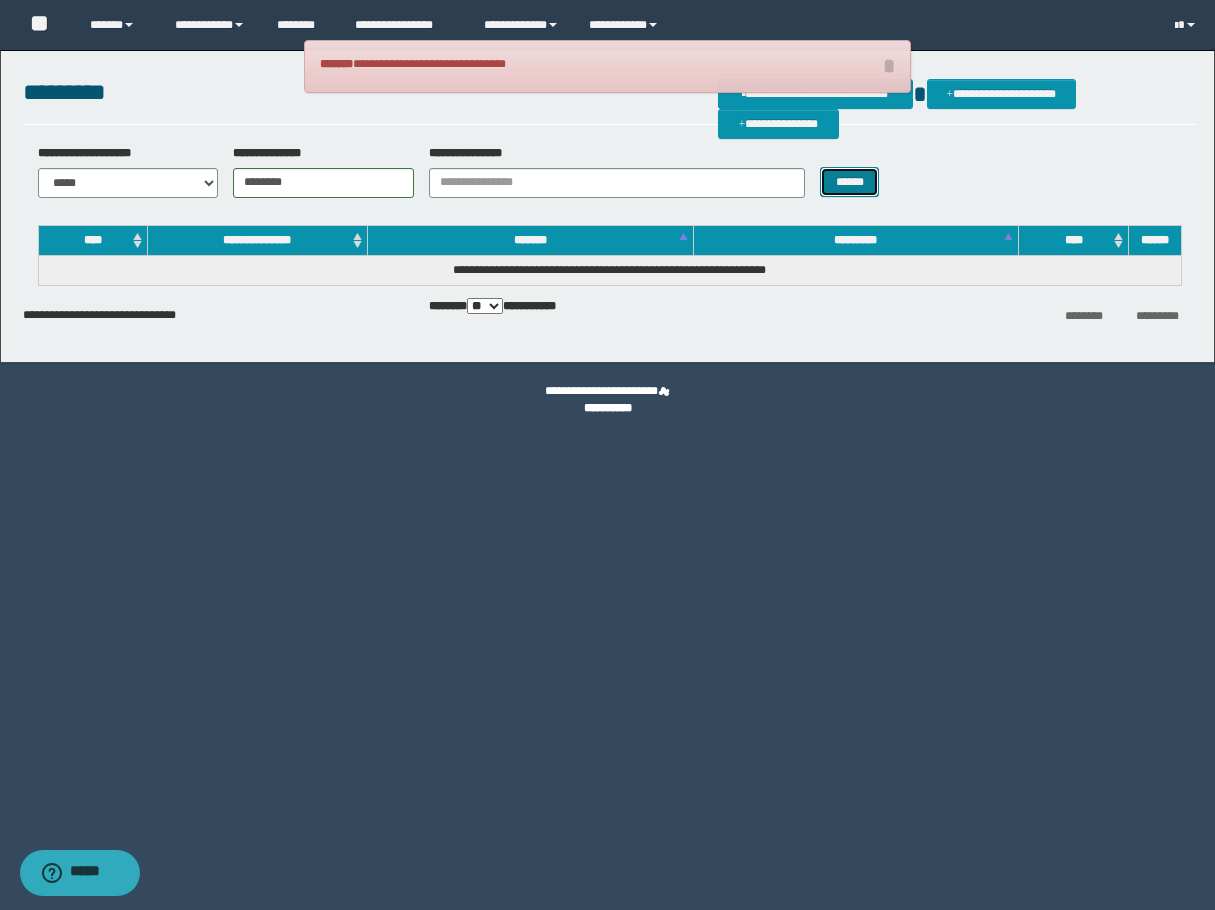 click on "******" at bounding box center (849, 182) 